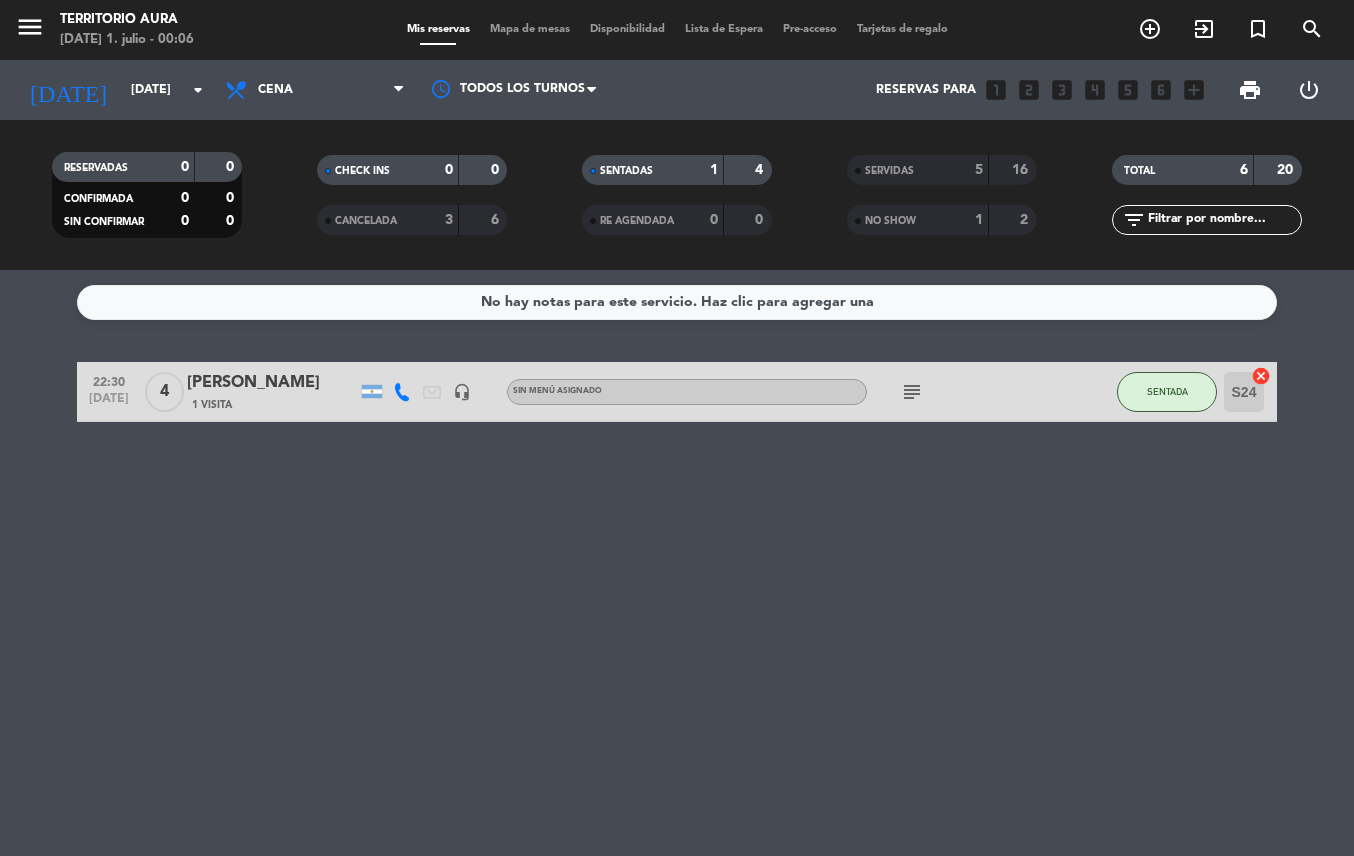 scroll, scrollTop: 0, scrollLeft: 0, axis: both 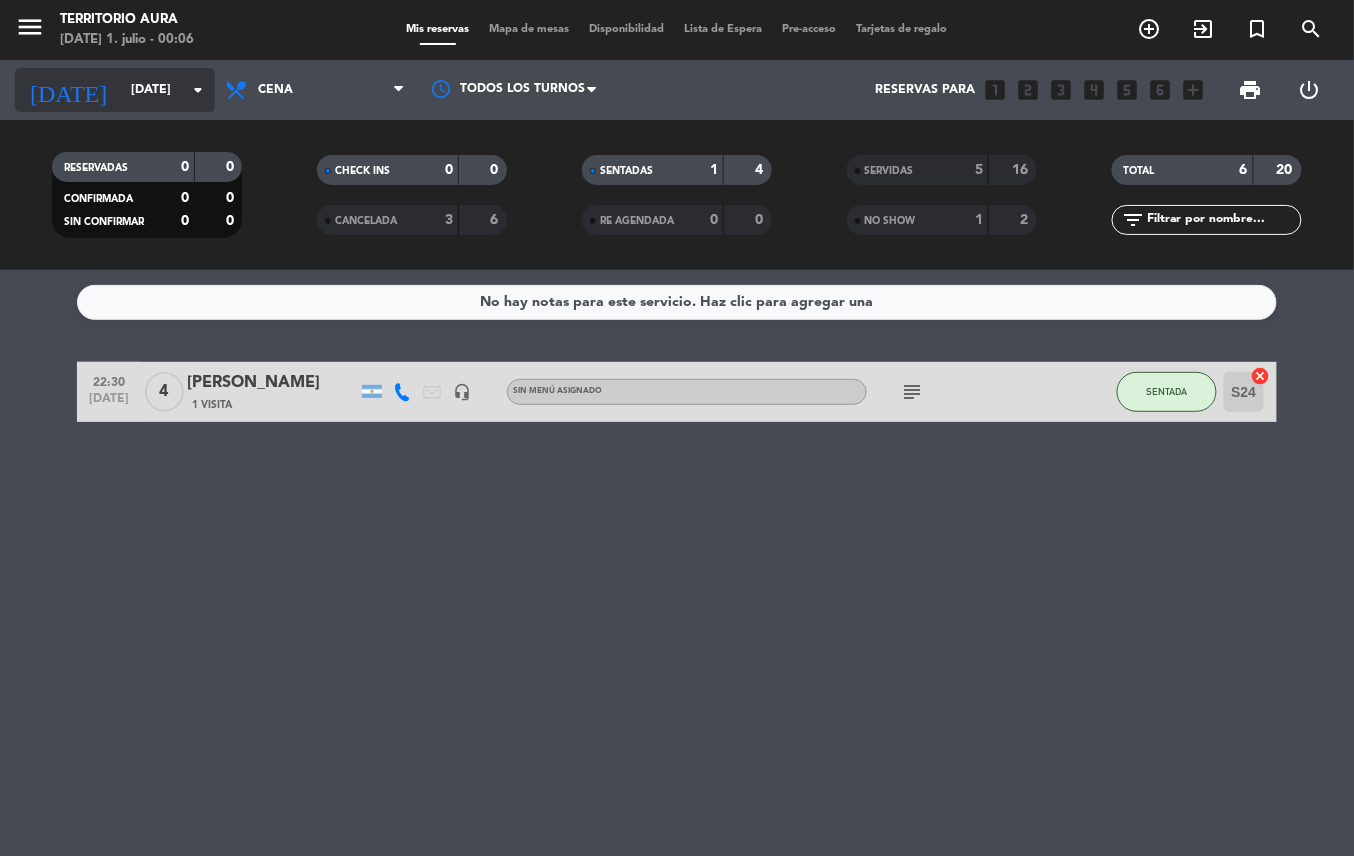 click on "[DATE]" 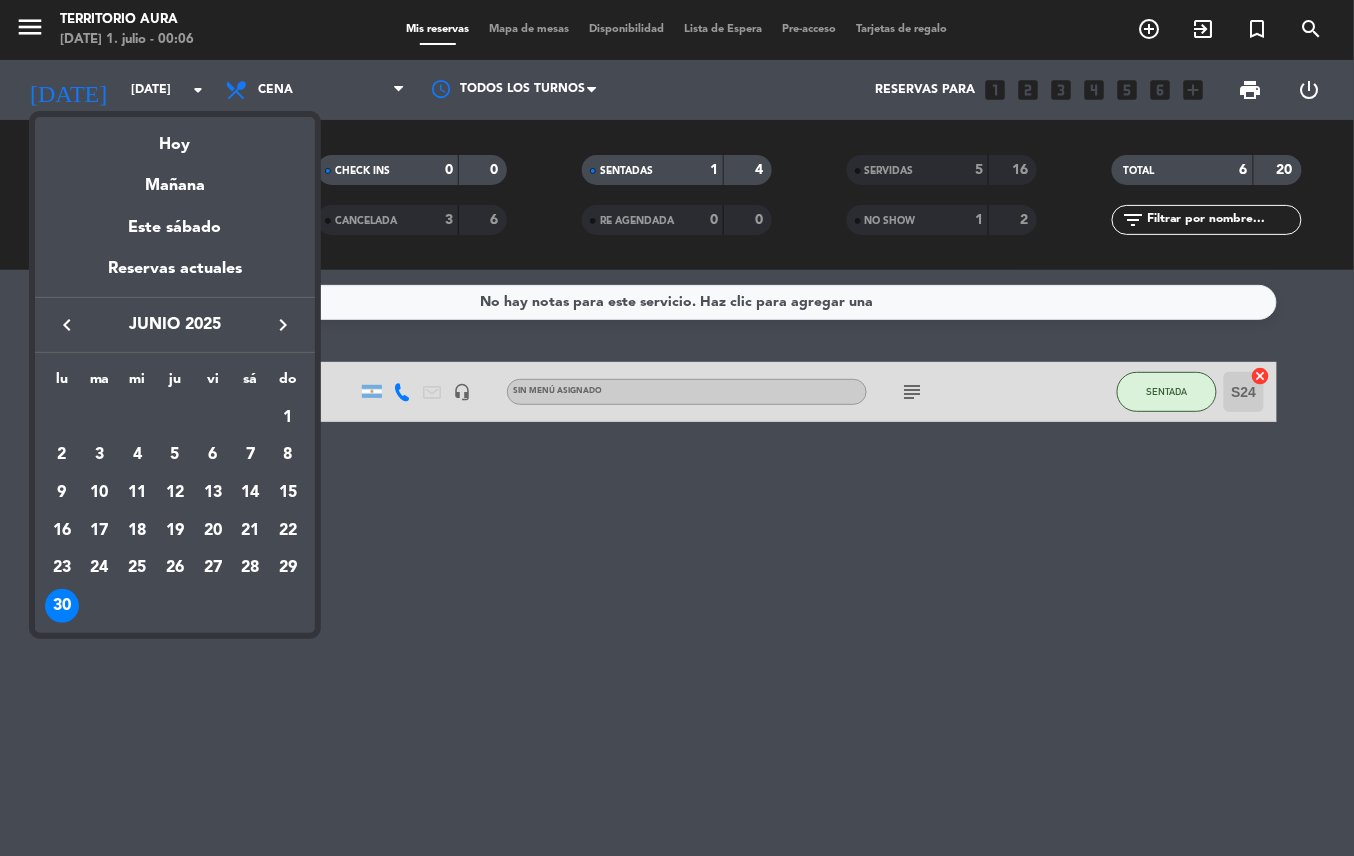 click on "keyboard_arrow_left [DATE] keyboard_arrow_right" at bounding box center [175, 325] 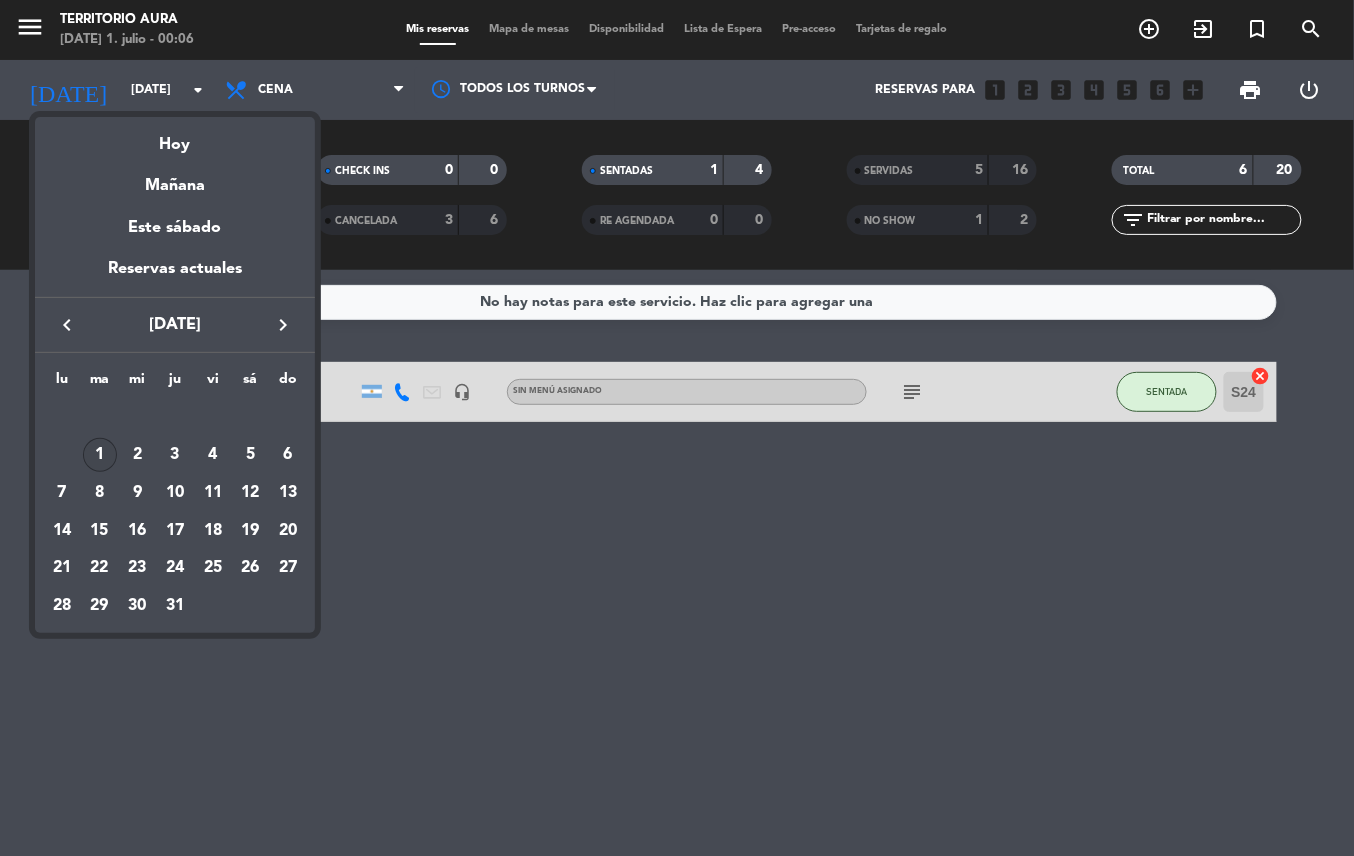 click on "1" at bounding box center [100, 455] 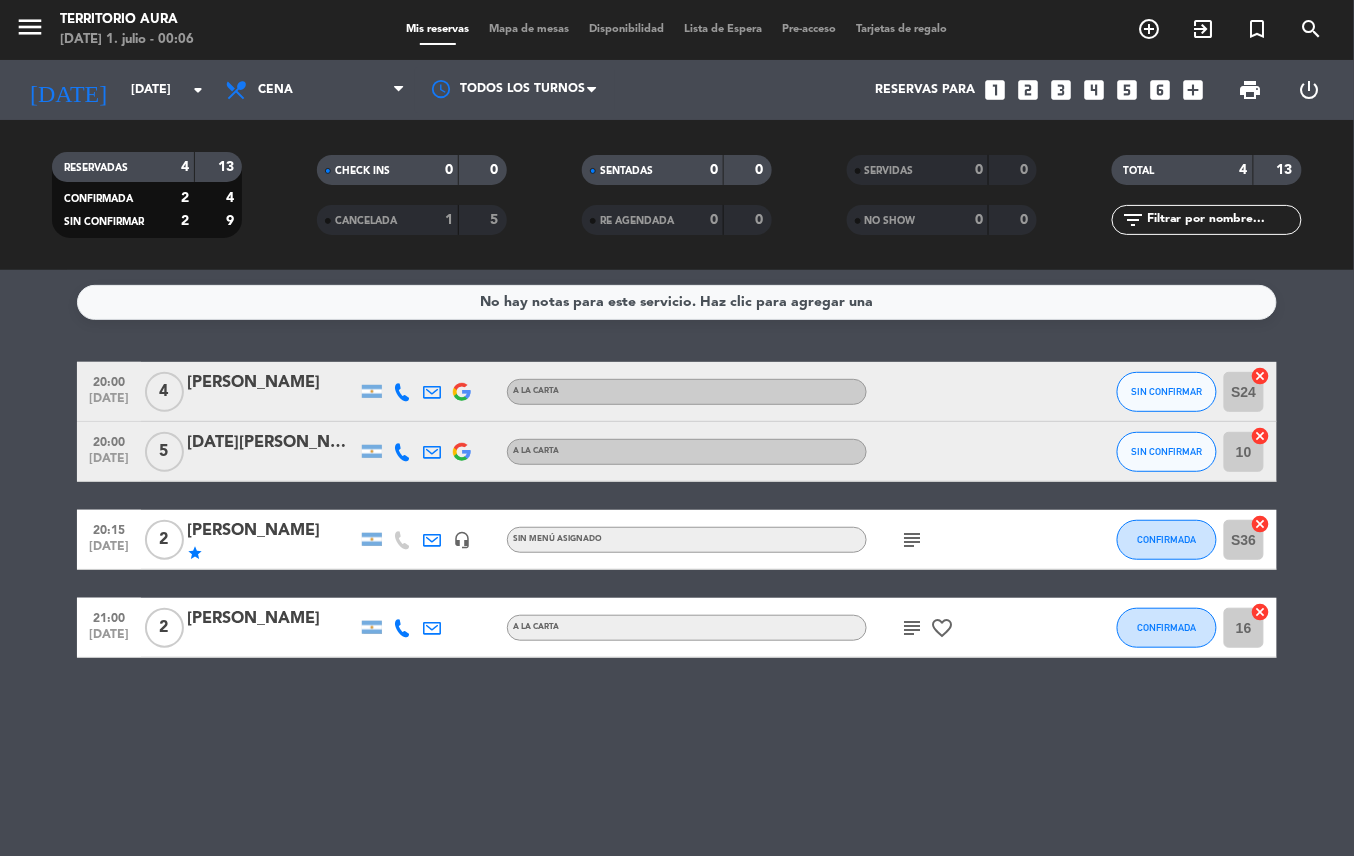 click on "headset_mic" 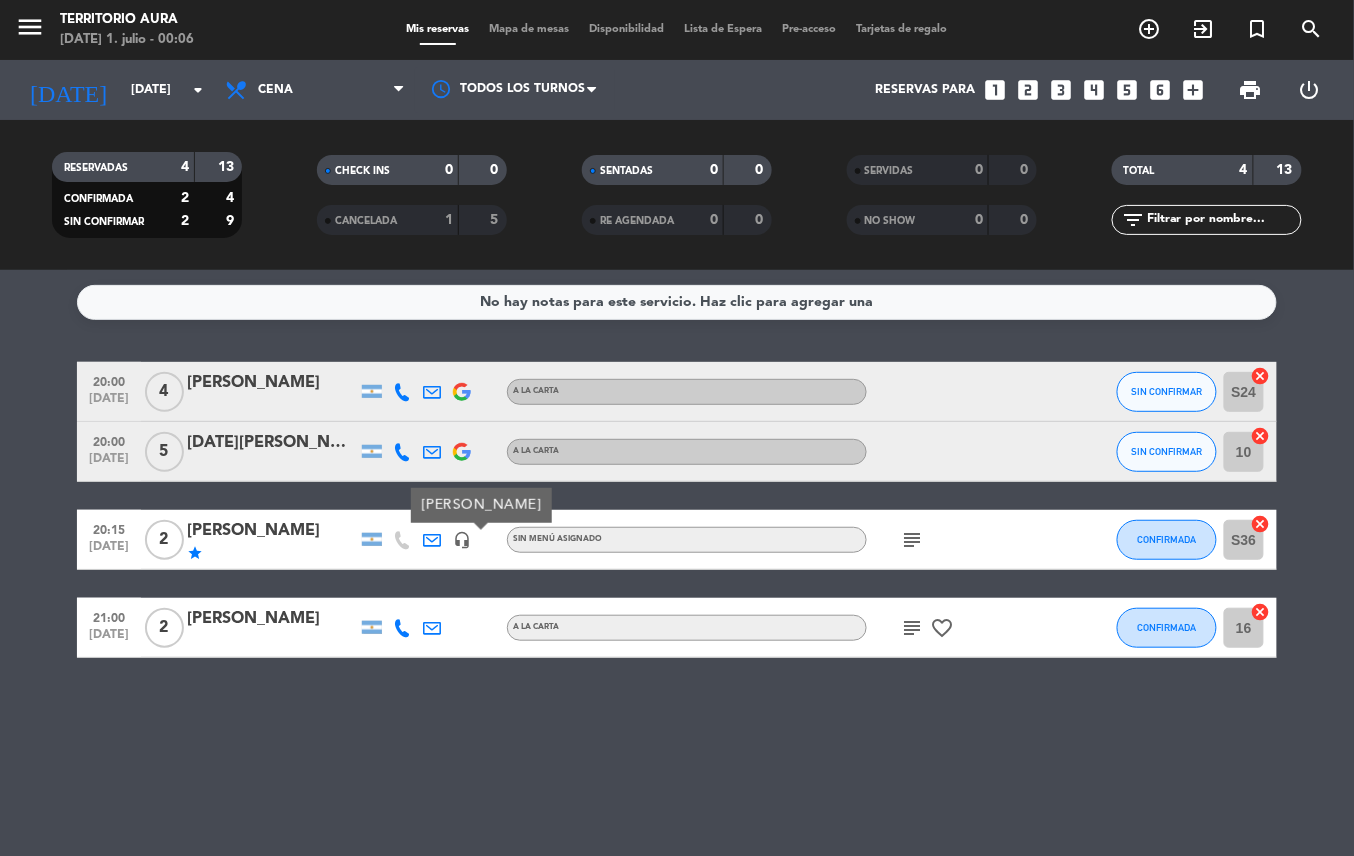 click on "No hay notas para este servicio. Haz clic para agregar una   20:00   [DATE]   [DATE][PERSON_NAME]   A LA CARTA SIN CONFIRMAR S24  cancel   20:00   [DATE]   5   [DATE][PERSON_NAME]   A LA CARTA SIN CONFIRMAR 10  cancel   20:15   [DATE]   2   [PERSON_NAME]   star   headset_mic  [PERSON_NAME] Sin menú asignado  subject  CONFIRMADA S36  cancel   21:00   [DATE]   2   [PERSON_NAME]   A LA CARTA  subject   favorite_border  CONFIRMADA 16  cancel" 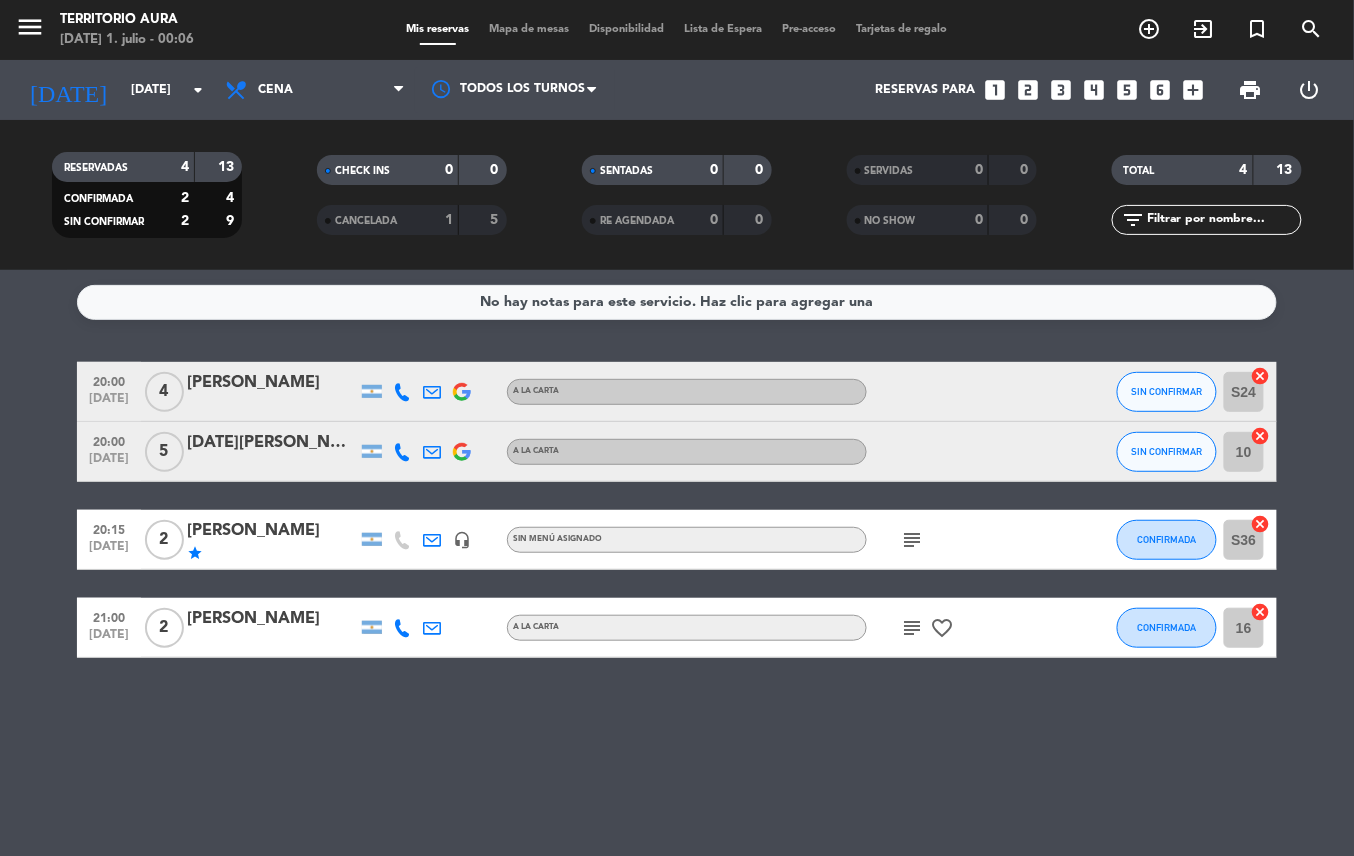 click on "subject" 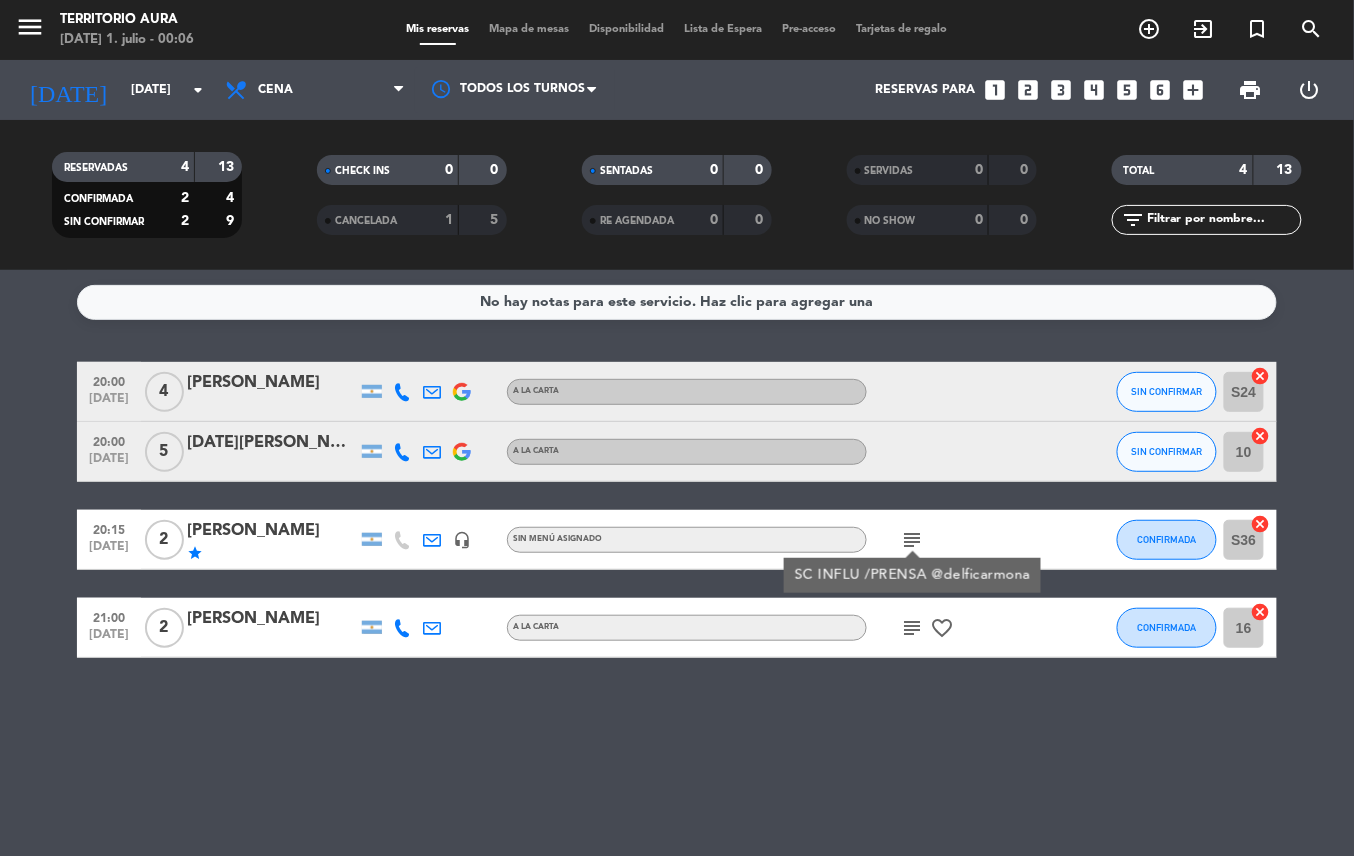 click on "subject" 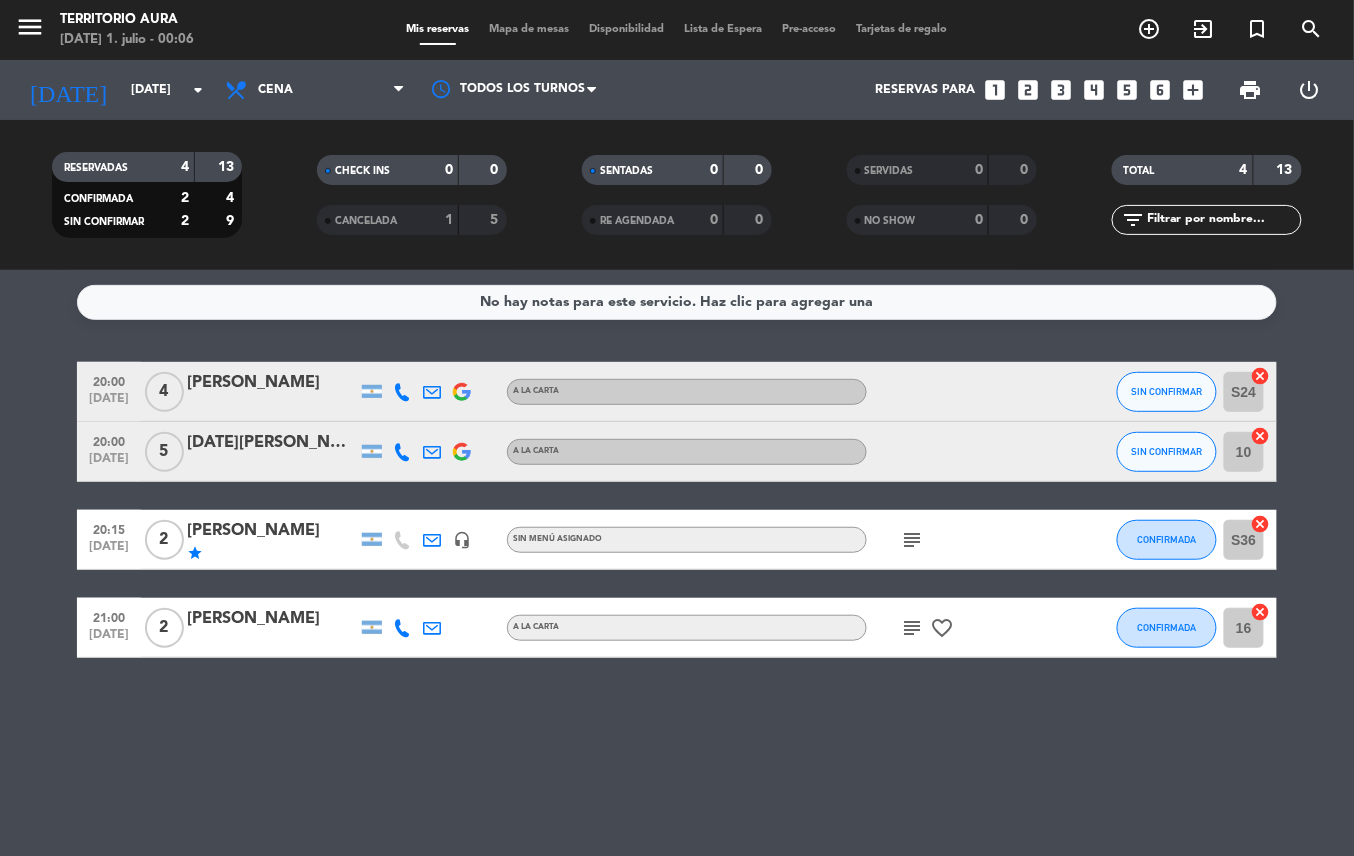 click on "No hay notas para este servicio. Haz clic para agregar una   20:00   [DATE]   [DATE][PERSON_NAME]   A LA CARTA SIN CONFIRMAR S24  cancel   20:00   [DATE]   5   [DATE][PERSON_NAME]   A LA CARTA SIN CONFIRMAR 10  cancel   20:15   [DATE]   2   [PERSON_NAME]   star   headset_mic  Sin menú asignado  subject  CONFIRMADA S36  cancel   21:00   [DATE]   2   [PERSON_NAME]   A LA CARTA  subject   favorite_border  CONFIRMADA 16  cancel" 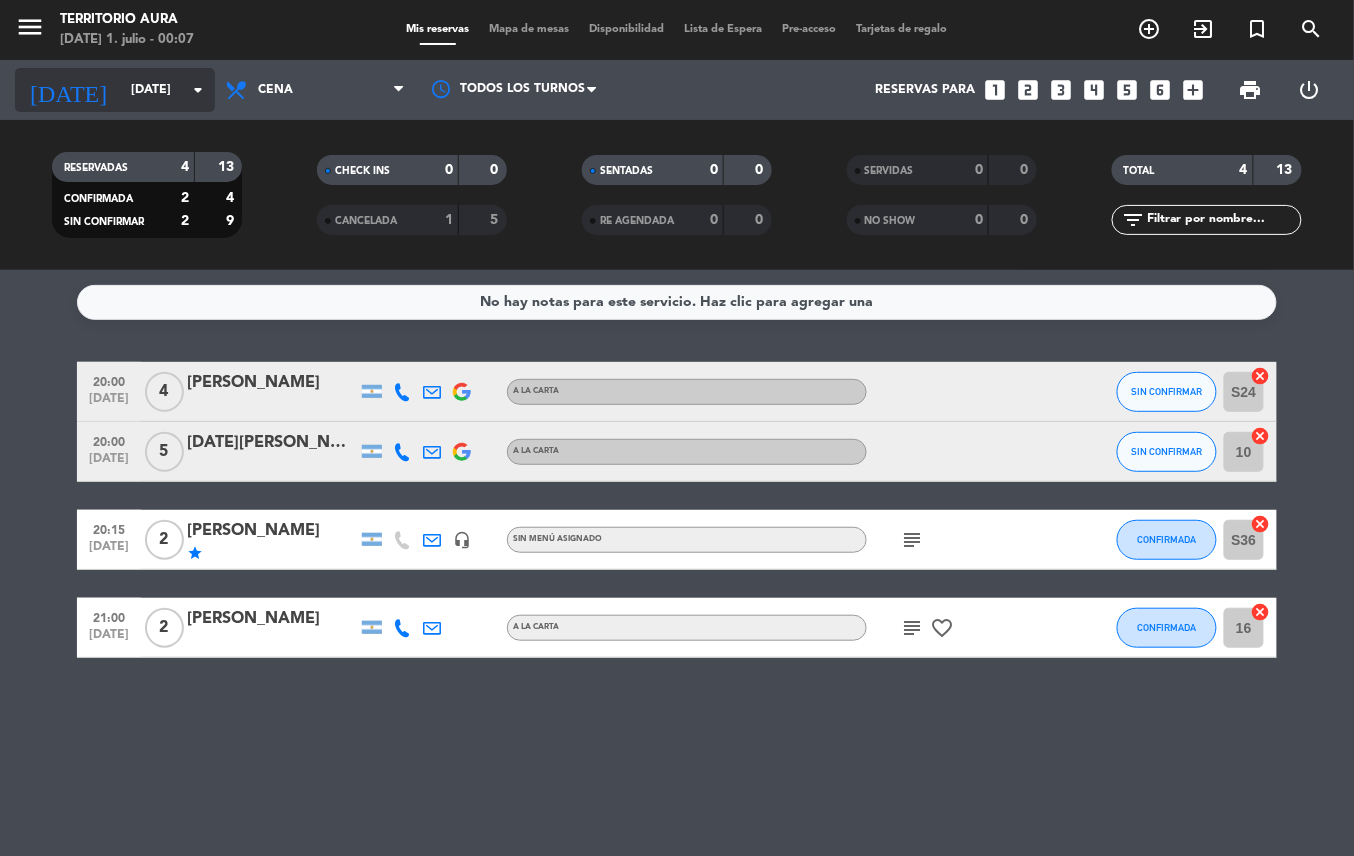 click on "[DATE]" 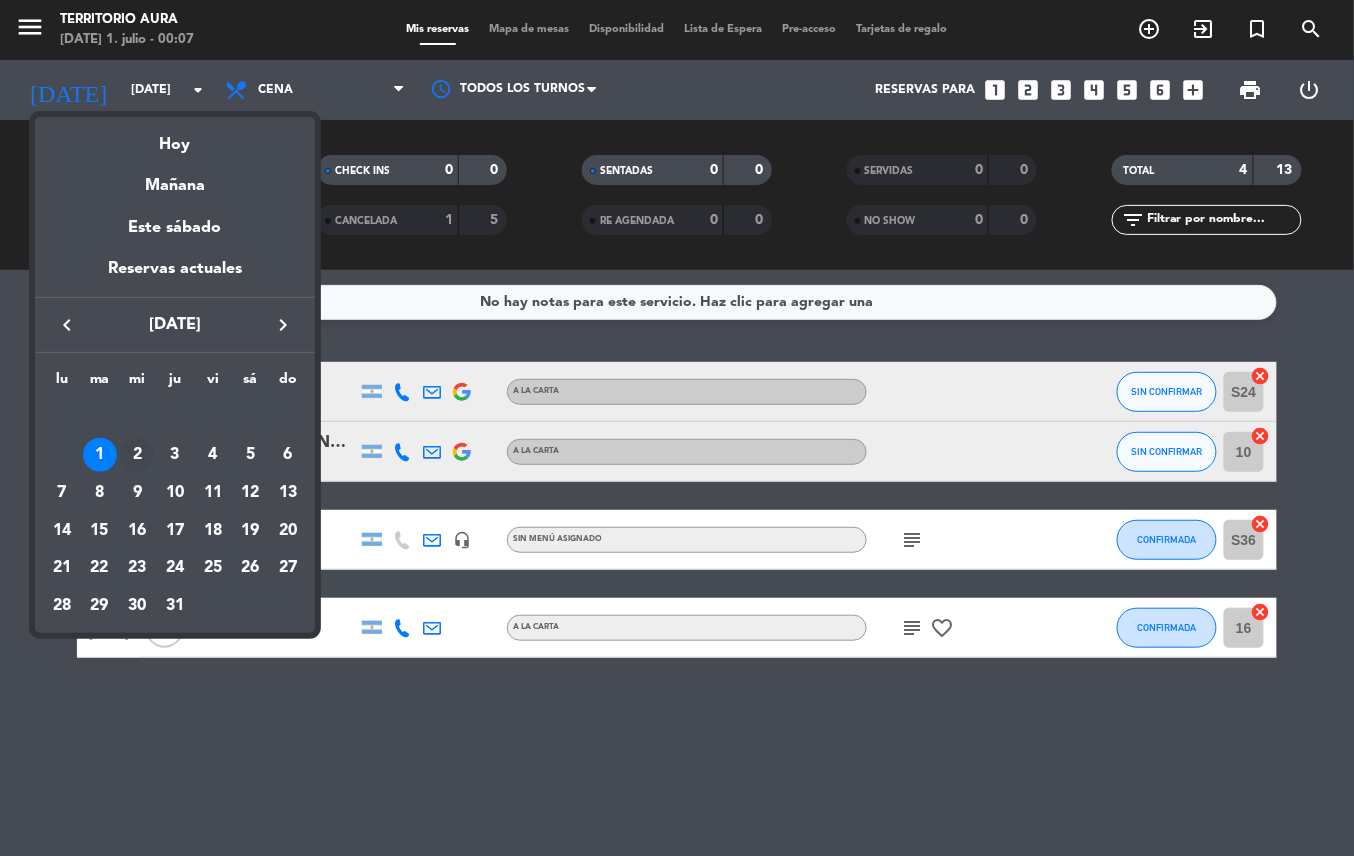 click on "2" at bounding box center (137, 455) 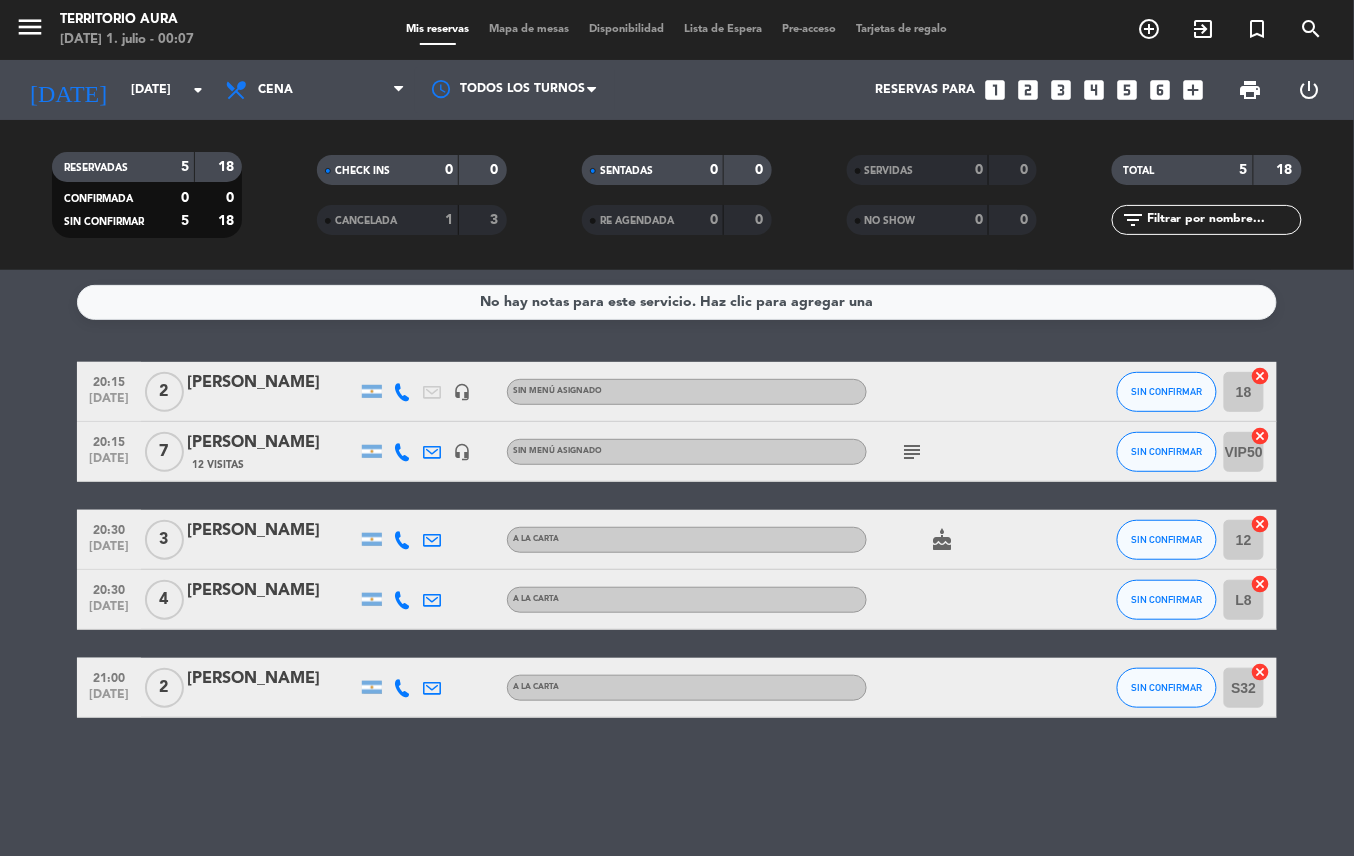 click on "No hay notas para este servicio. Haz clic para agregar una" 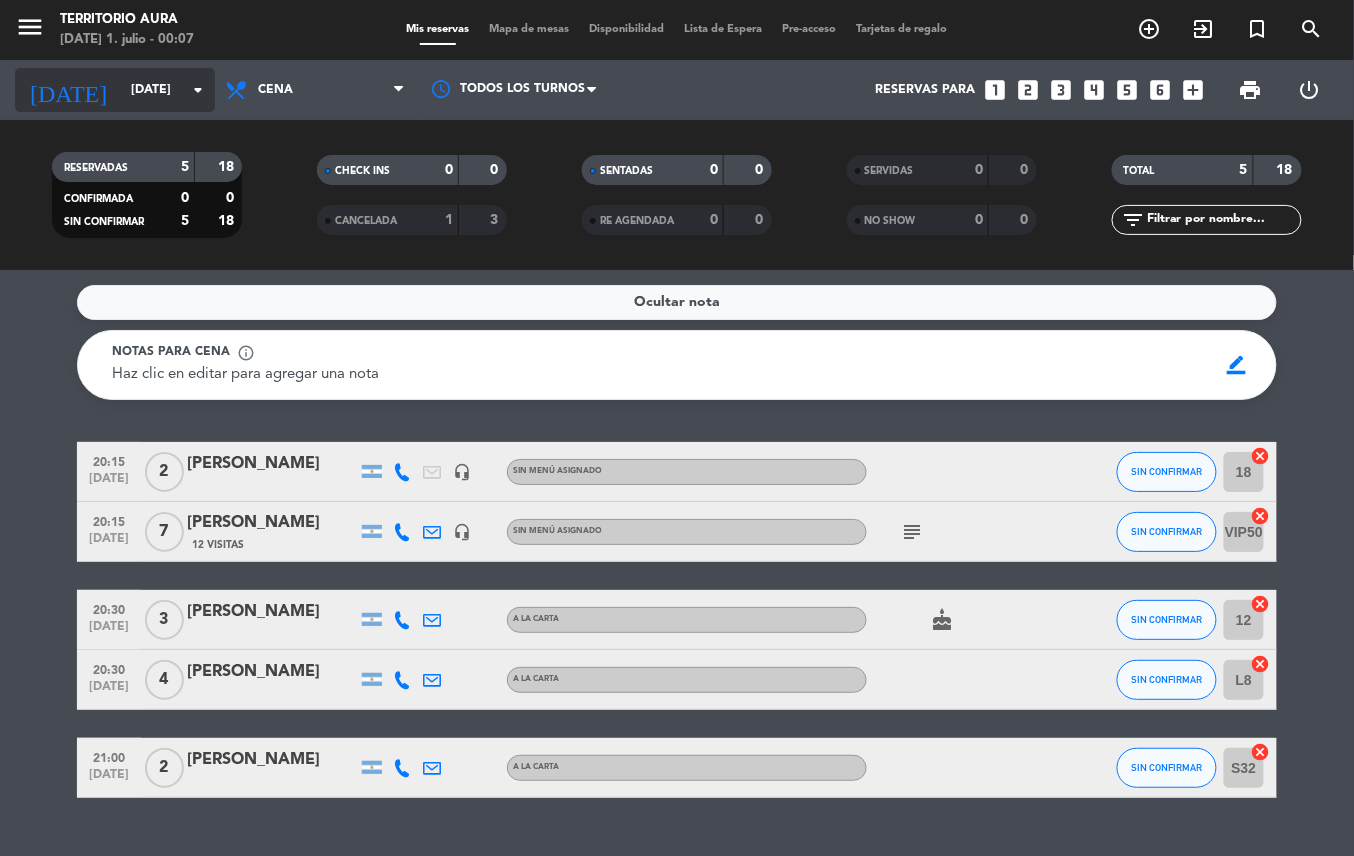 click on "[DATE]" 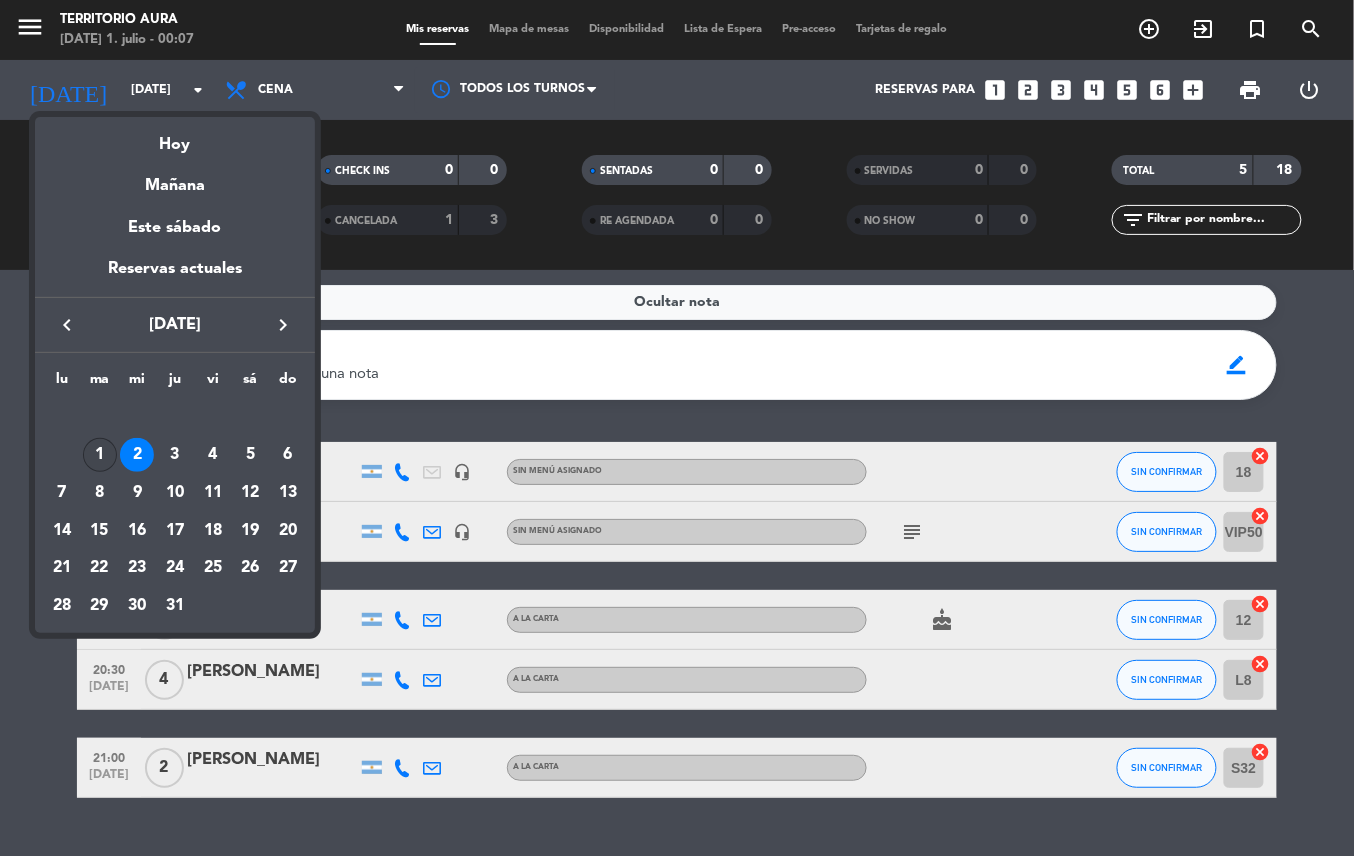 click on "1" at bounding box center (100, 455) 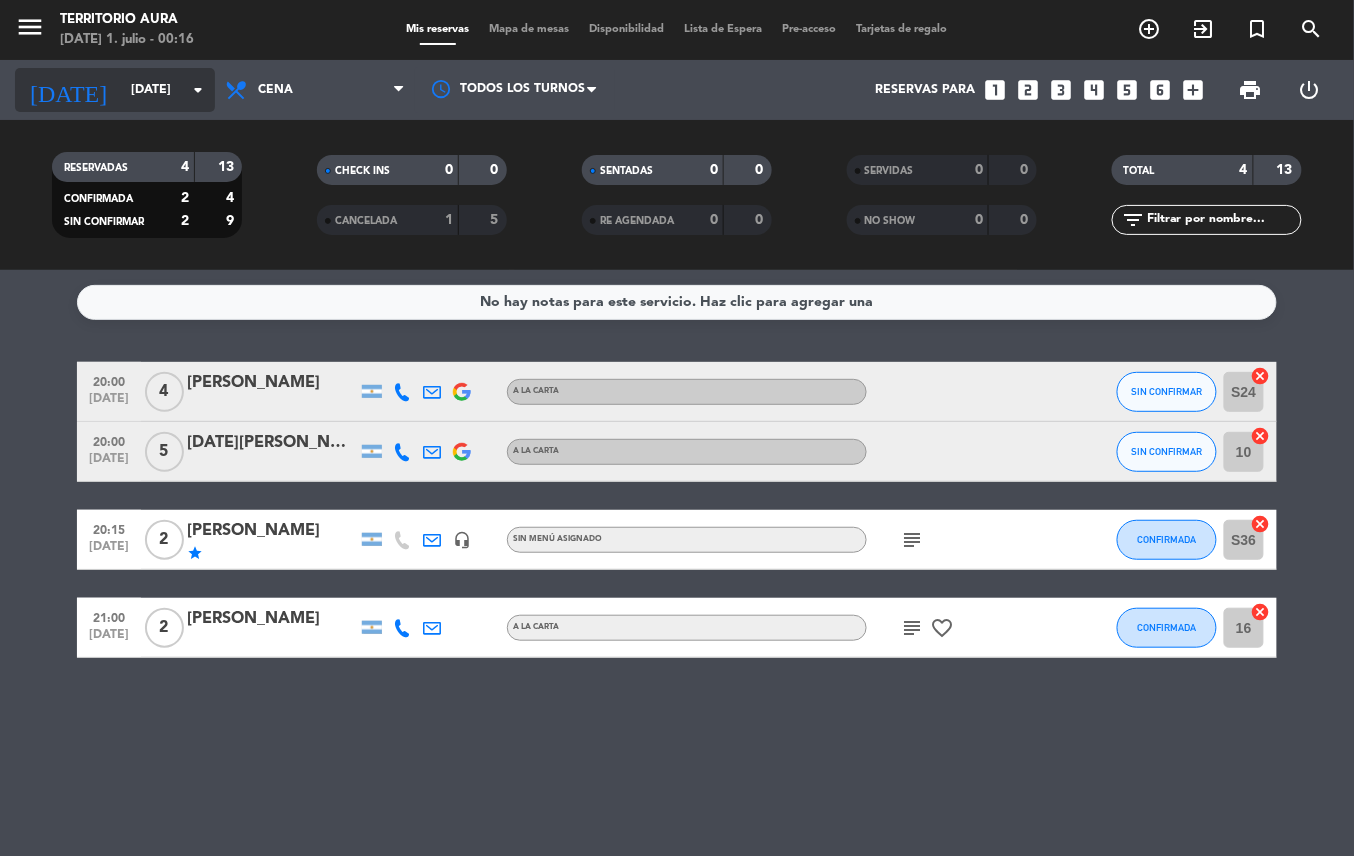 click on "[DATE]" 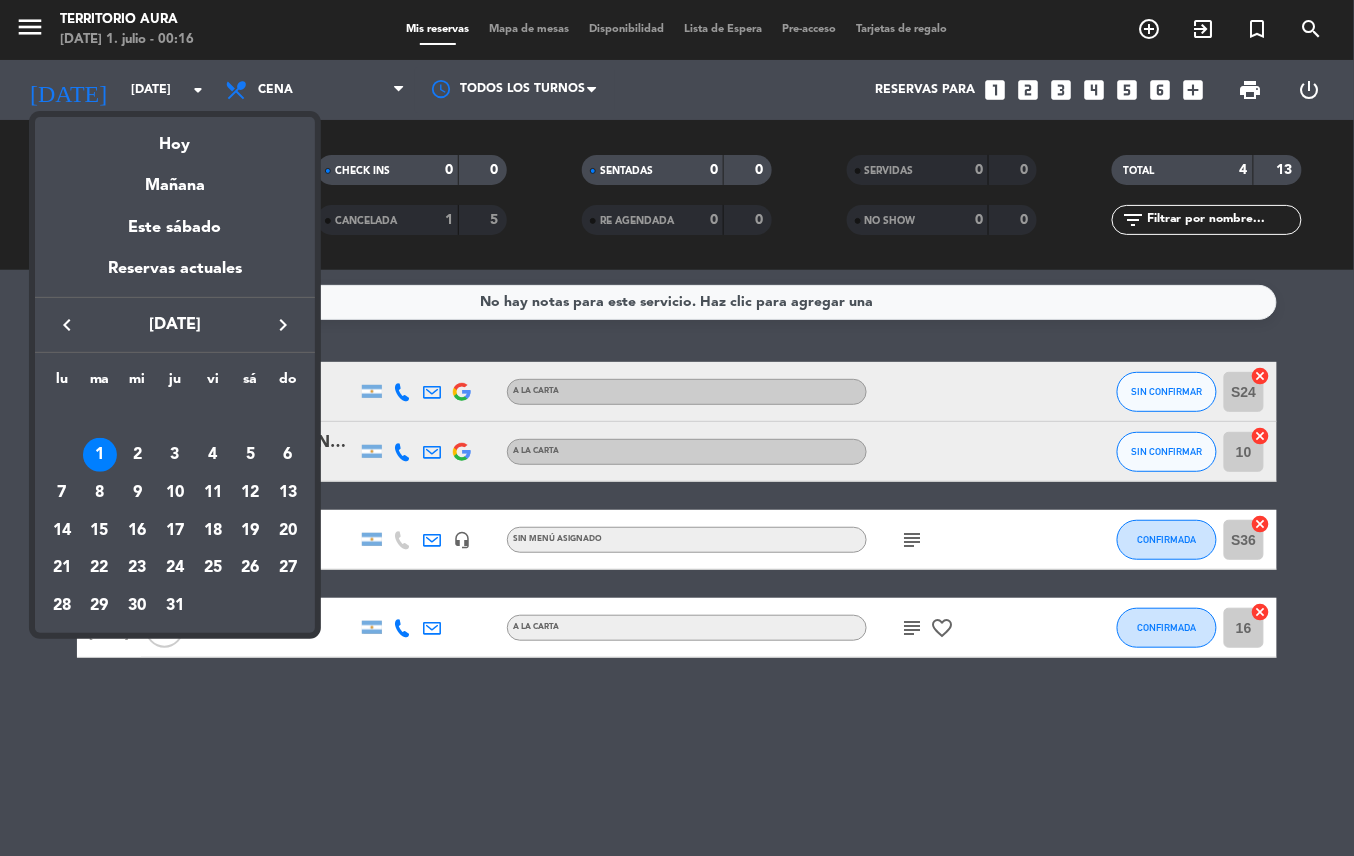 click on "1" at bounding box center (100, 455) 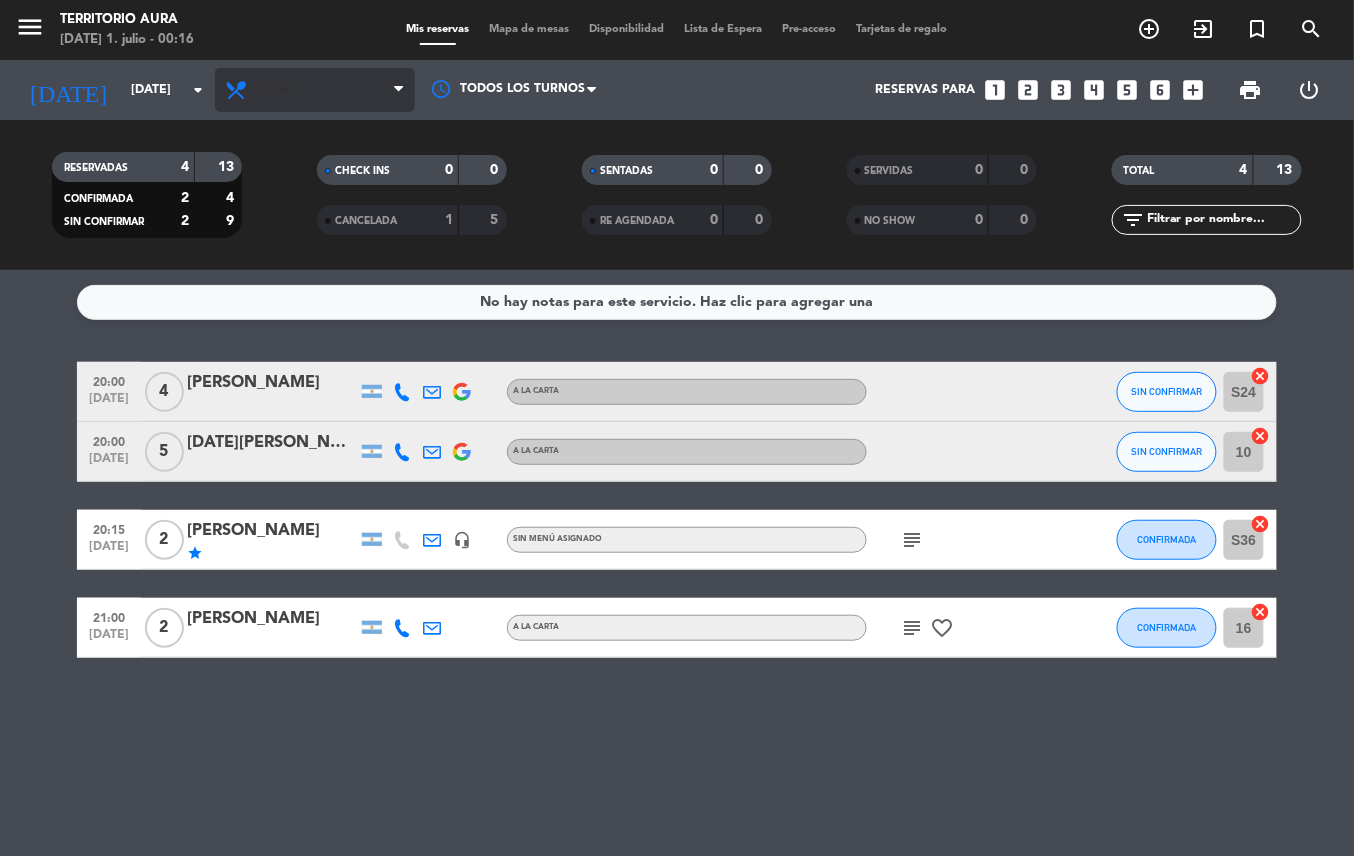 click at bounding box center [238, 90] 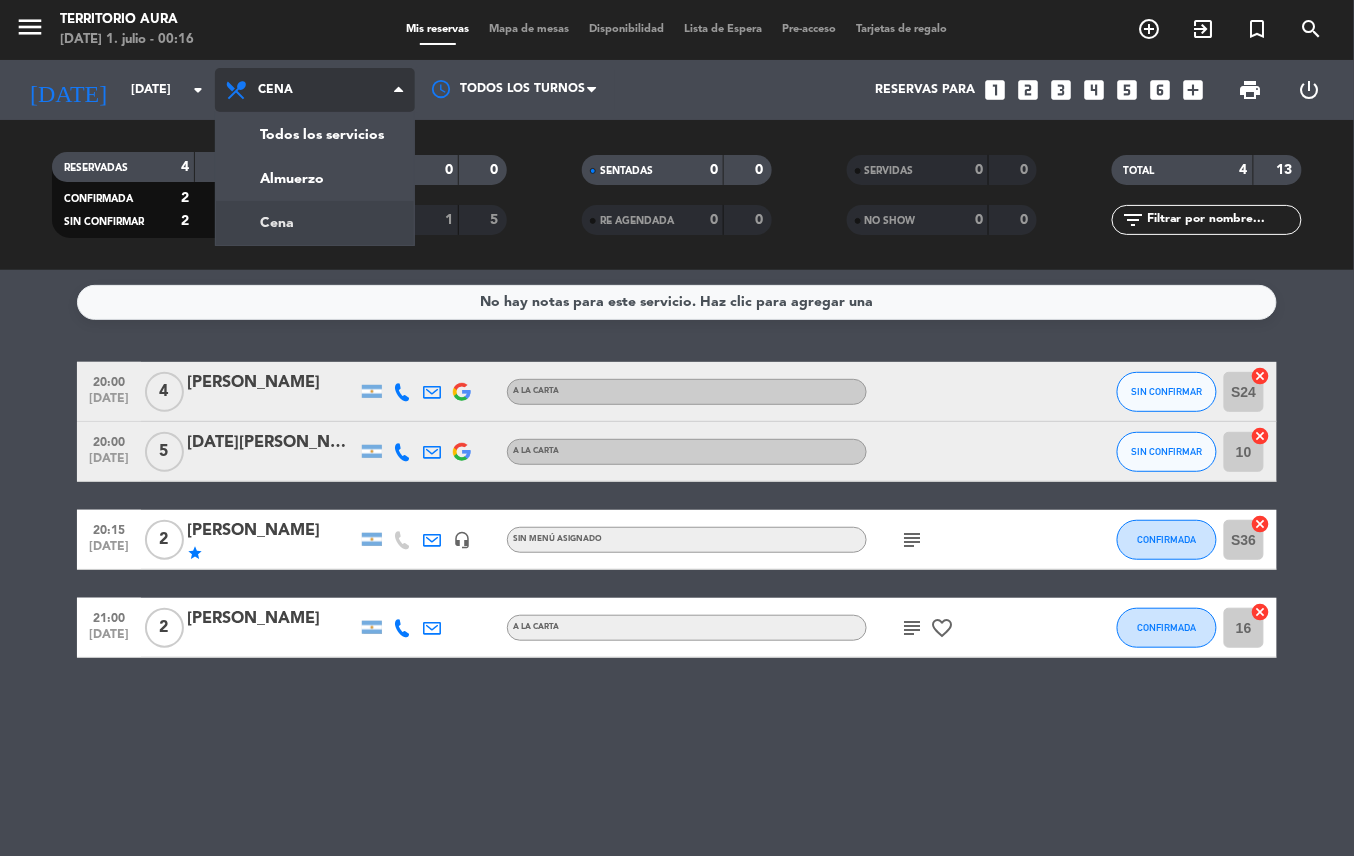 click on "menu  TERRITORIO [PERSON_NAME][DATE] 1. julio - 00:16   Mis reservas   Mapa de mesas   Disponibilidad   Lista de Espera   Pre-acceso   Tarjetas de regalo  add_circle_outline exit_to_app turned_in_not search [DATE]    [DATE] arrow_drop_down  Todos los servicios  Almuerzo  Cena  Cena  Todos los servicios  Almuerzo  Cena Todos los turnos  Reservas para   looks_one   looks_two   looks_3   looks_4   looks_5   looks_6   add_box  print  power_settings_new   RESERVADAS   4   13   CONFIRMADA   2   4   SIN CONFIRMAR   2   9   CHECK INS   0   0   CANCELADA   1   5   SENTADAS   0   0   RE AGENDADA   0   0   SERVIDAS   0   0   NO SHOW   0   0   TOTAL   4   13  filter_list" 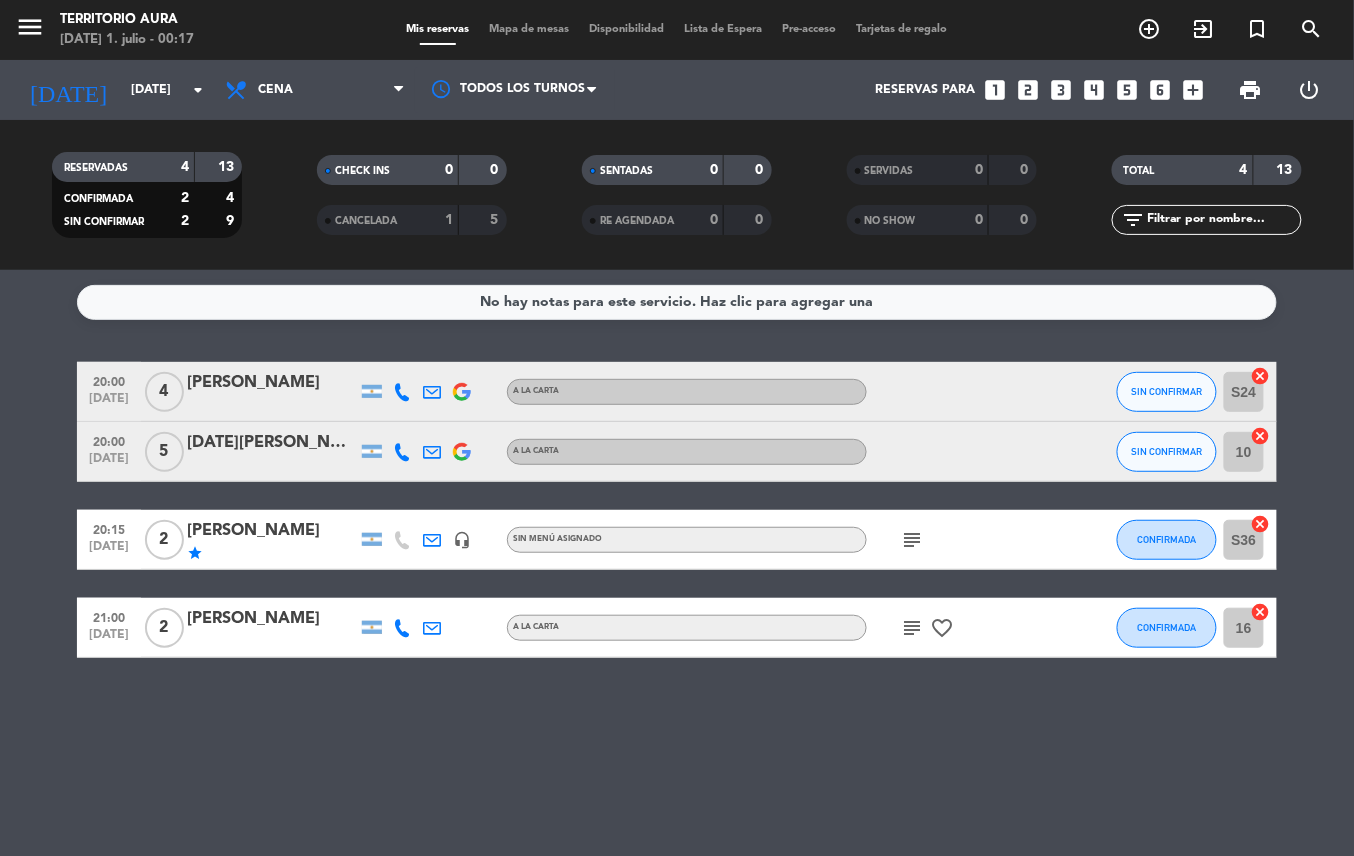 click on "subject" 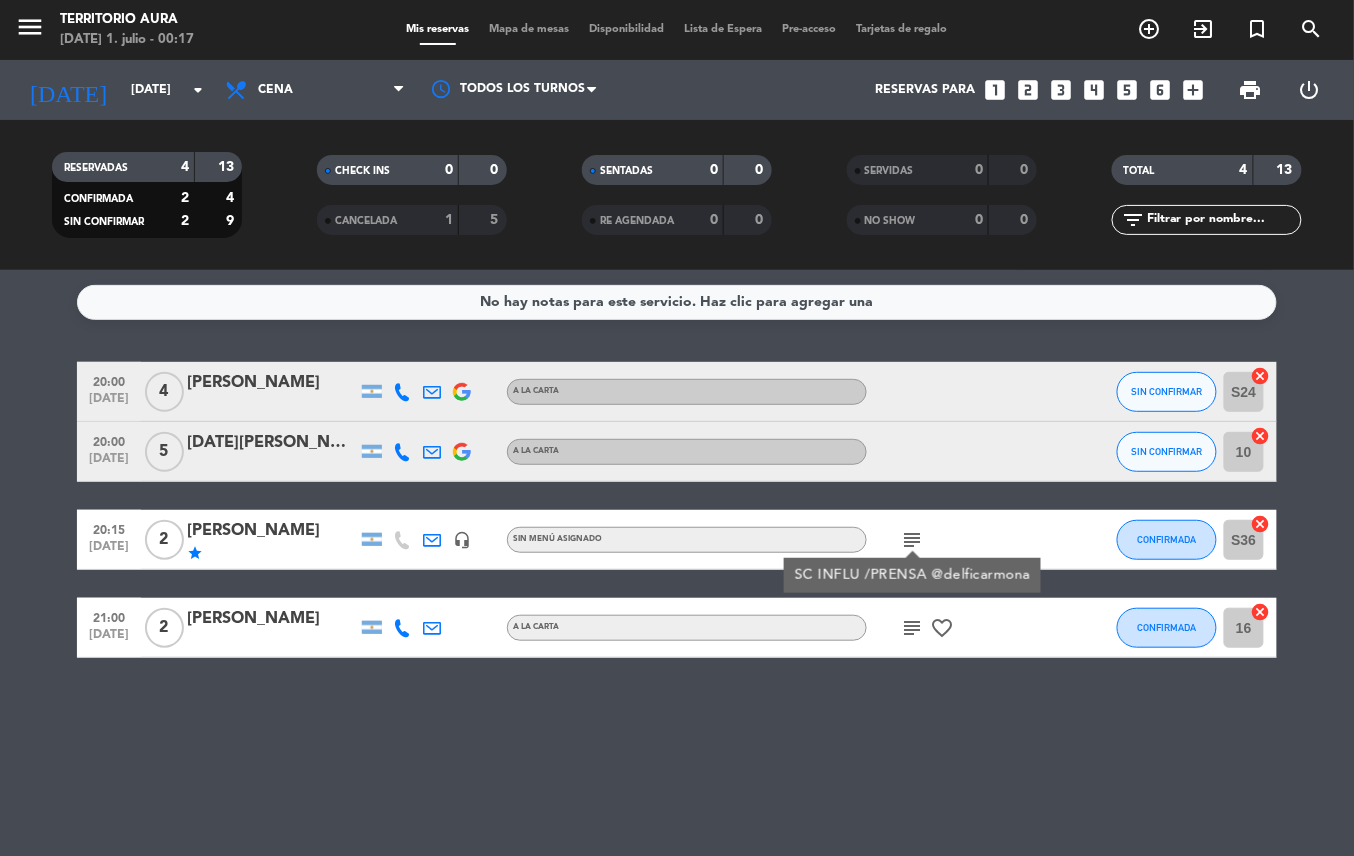 click on "star" 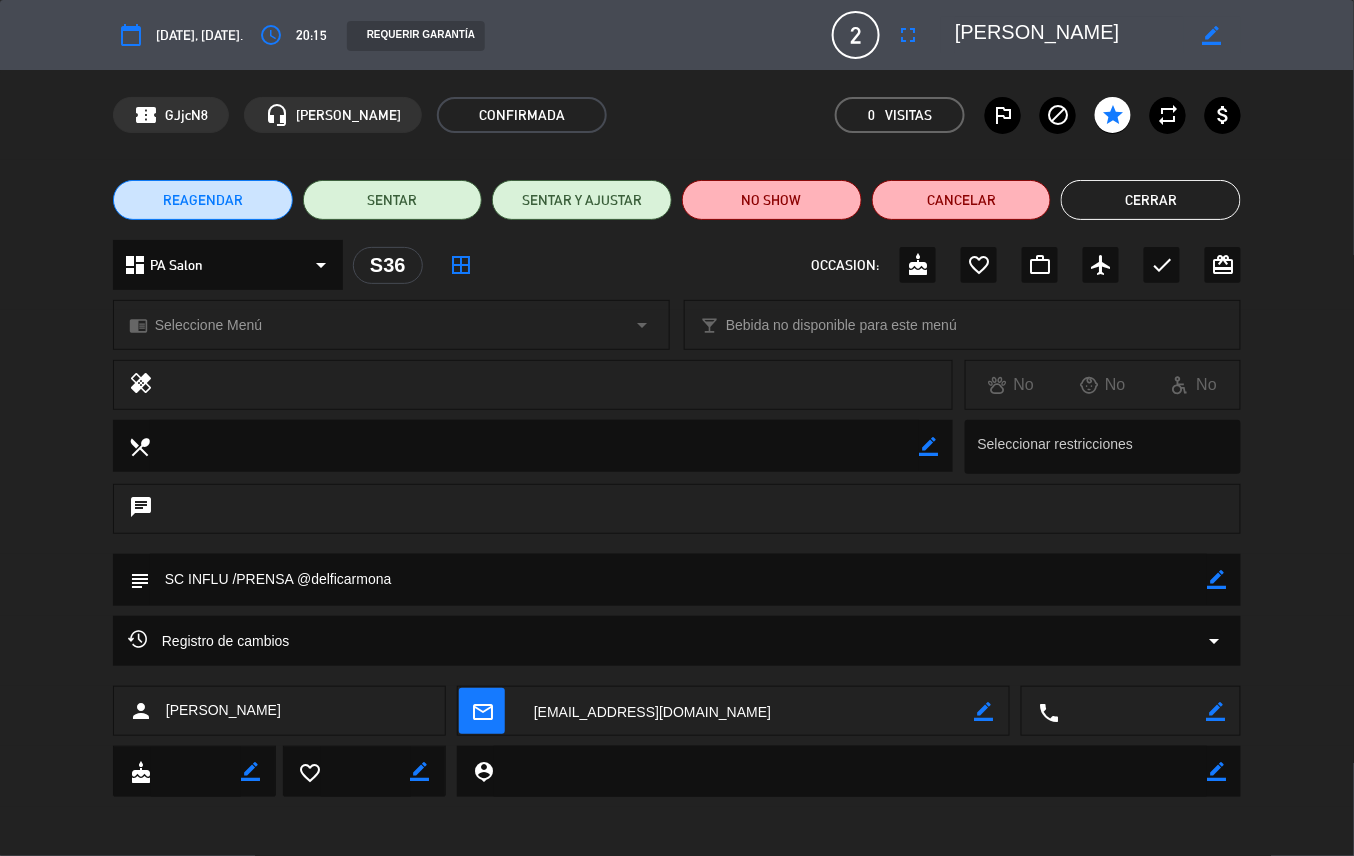 click on "calendar_today  [DATE], [DATE]." 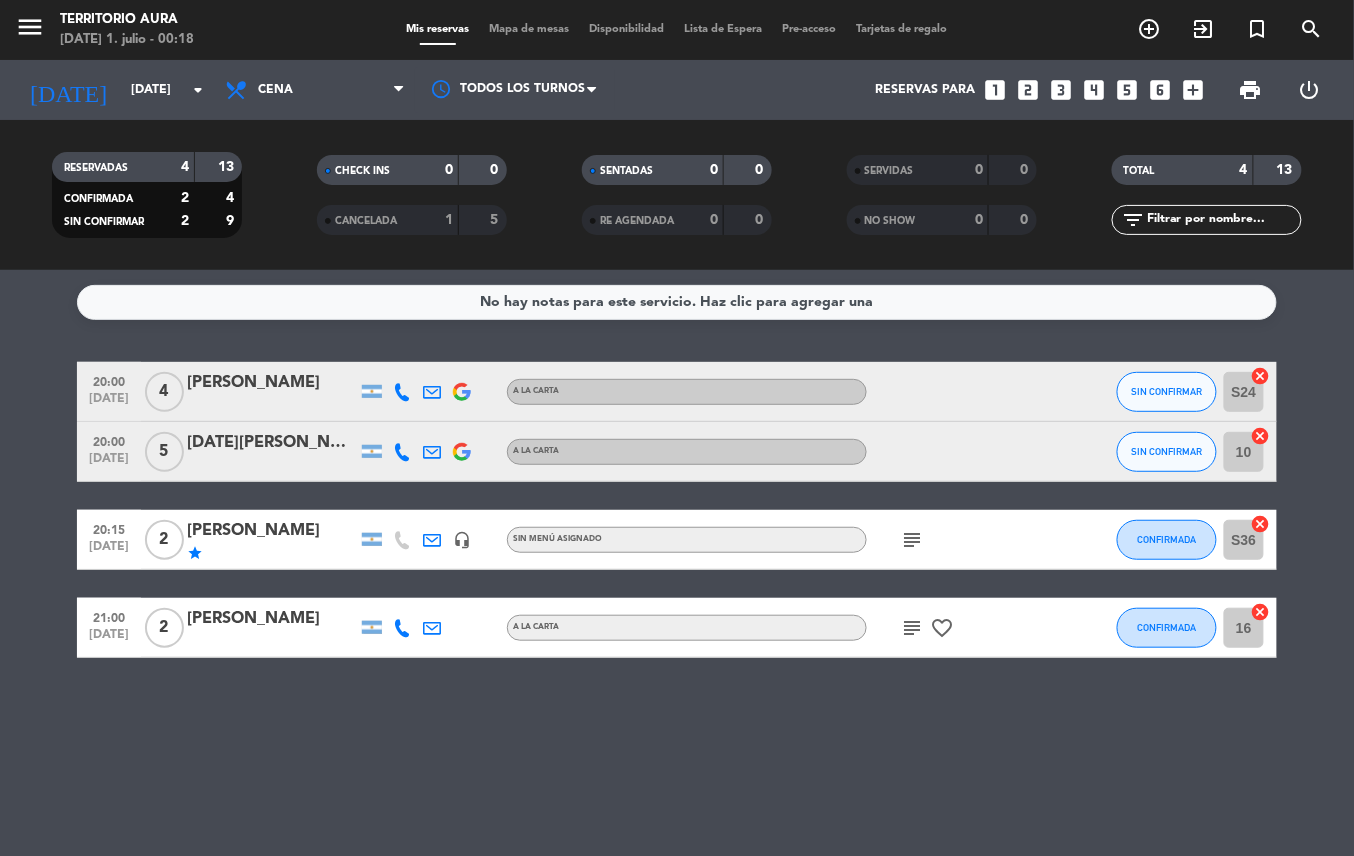 click on "No hay notas para este servicio. Haz clic para agregar una   20:00   [DATE]   [DATE][PERSON_NAME]   A LA CARTA SIN CONFIRMAR S24  cancel   20:00   [DATE]   5   [DATE][PERSON_NAME]   A LA CARTA SIN CONFIRMAR 10  cancel   20:15   [DATE]   2   [PERSON_NAME]   star   headset_mic  Sin menú asignado  subject  CONFIRMADA S36  cancel   21:00   [DATE]   2   [PERSON_NAME]   A LA CARTA  subject   favorite_border  CONFIRMADA 16  cancel" 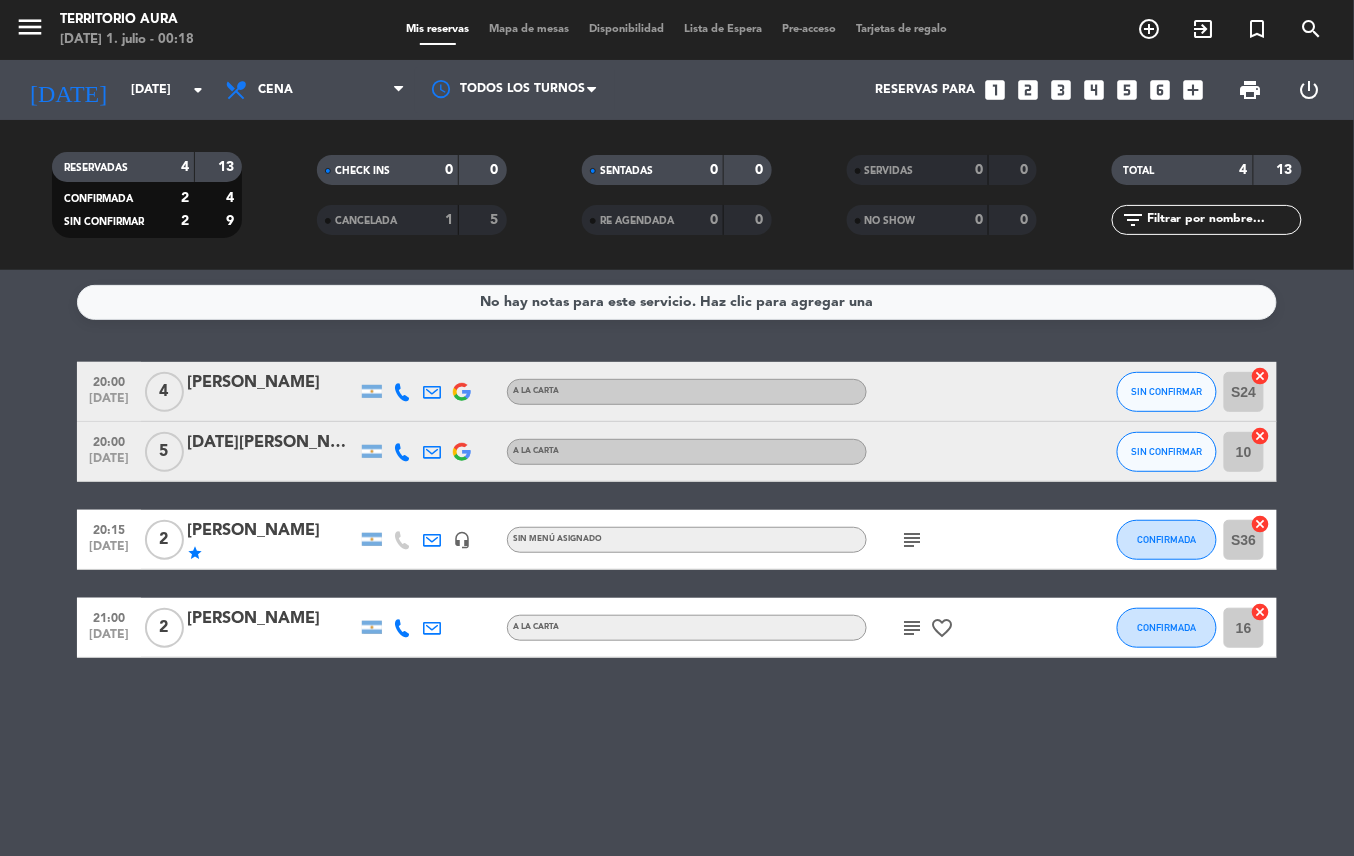 click on "subject" 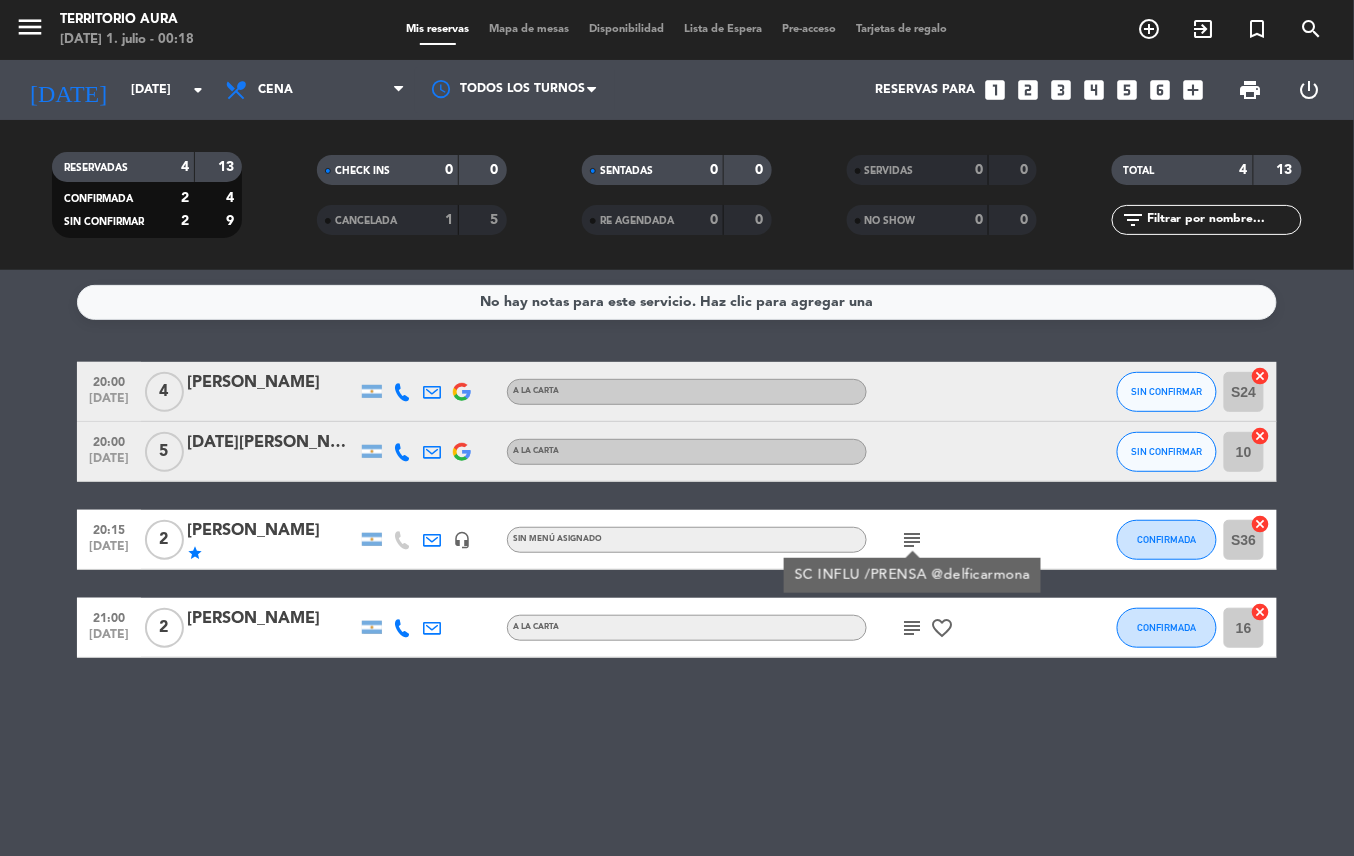 click on "subject" 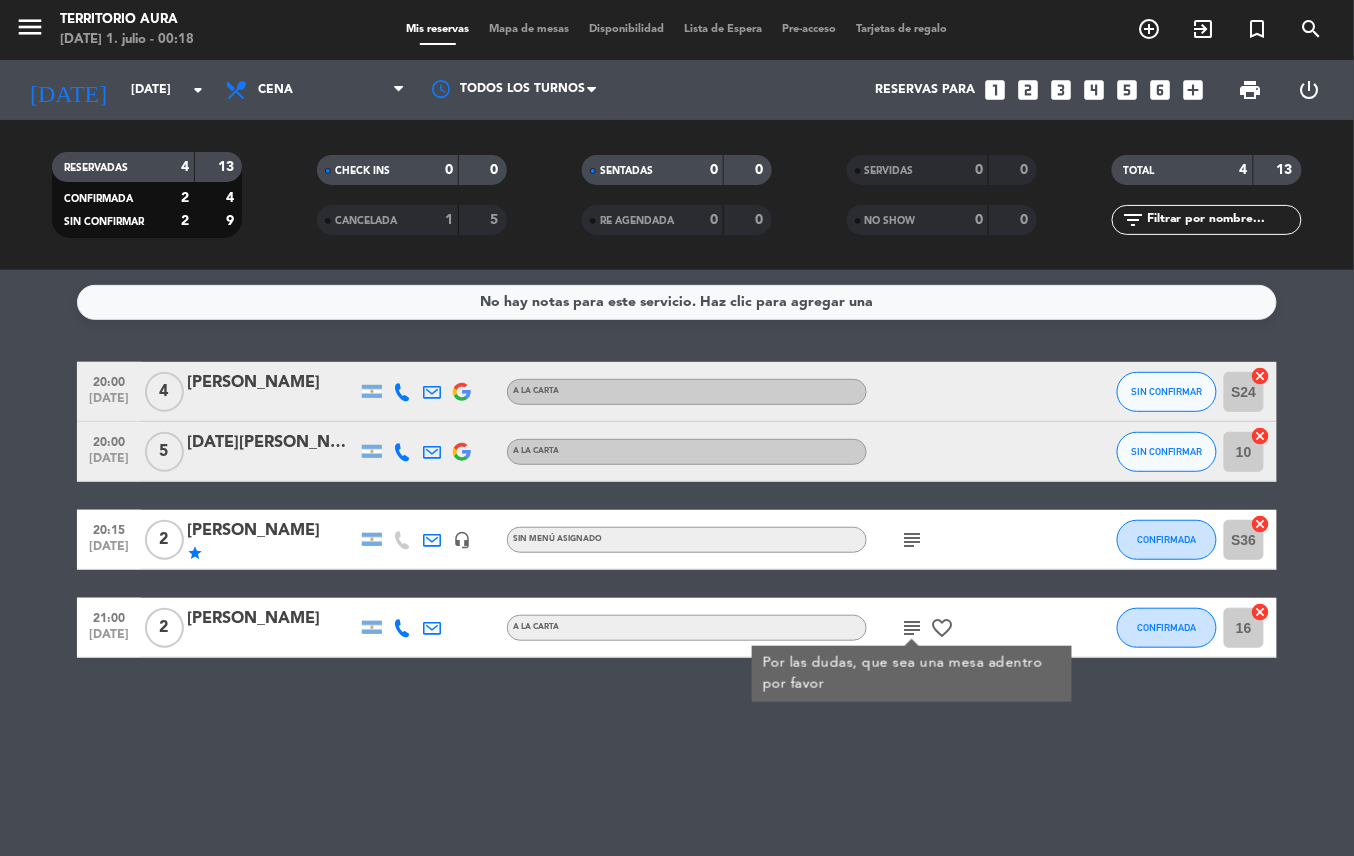 click on "subject" 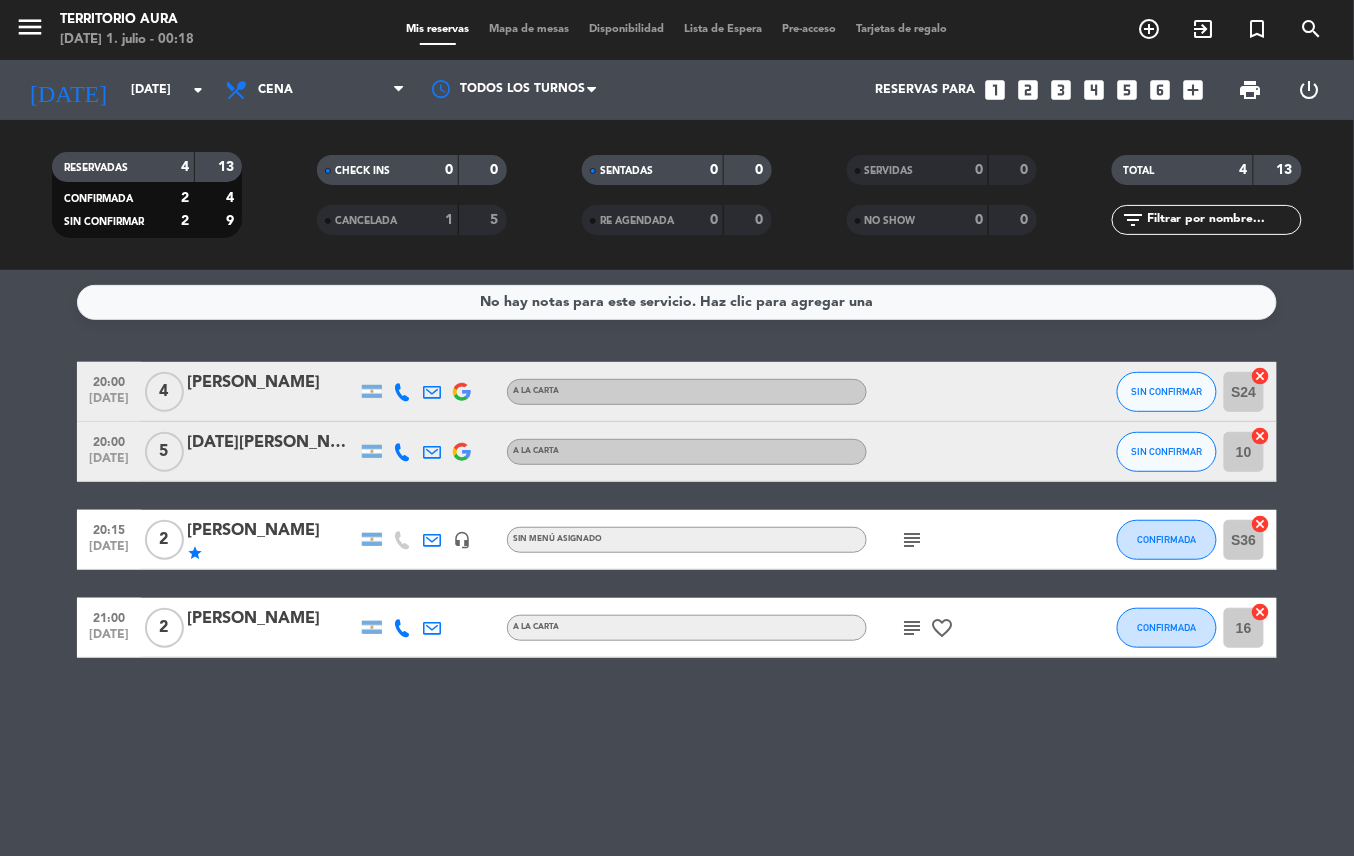 click on "favorite_border" 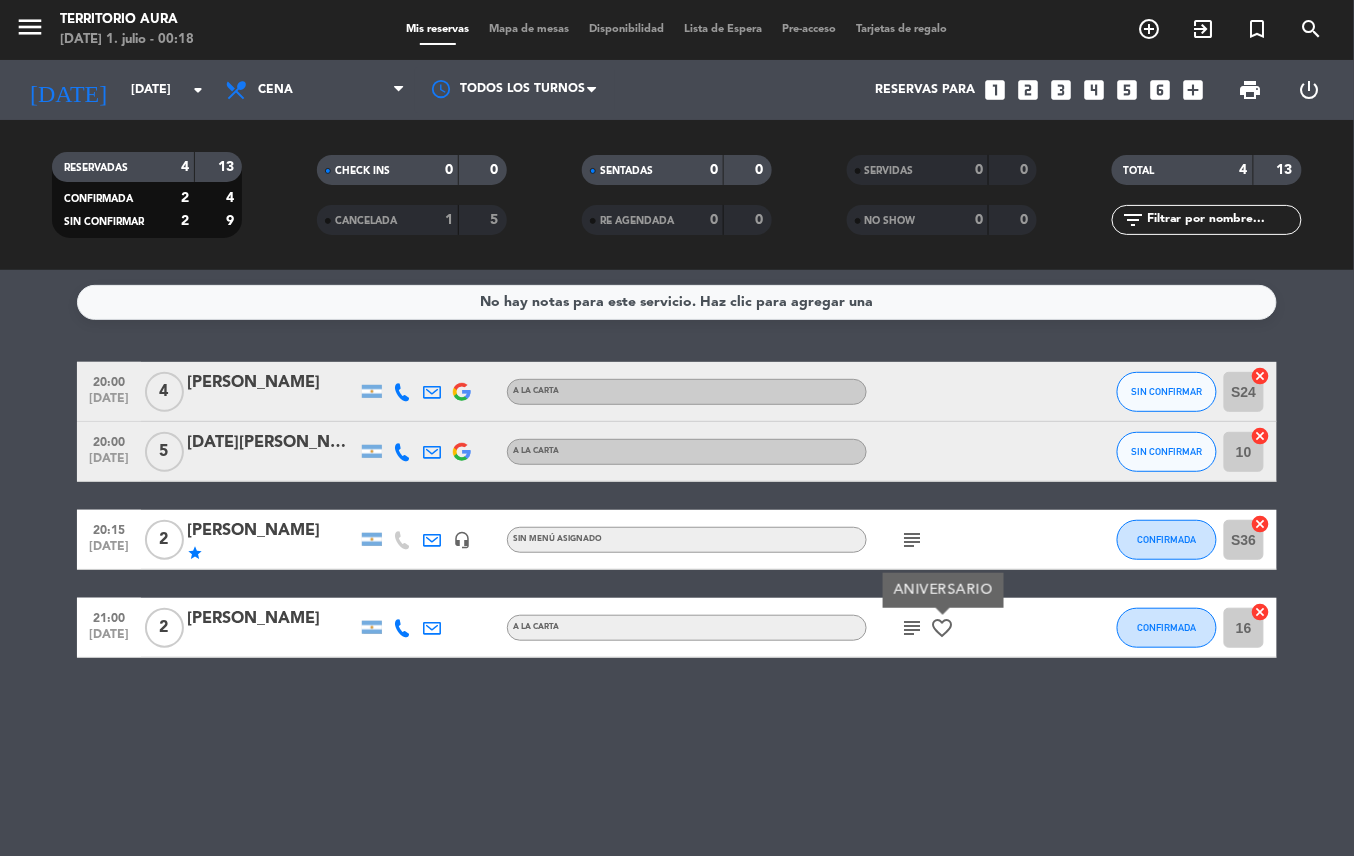 click on "No hay notas para este servicio. Haz clic para agregar una   20:00   [DATE]   [DATE][PERSON_NAME]   A LA CARTA SIN CONFIRMAR S24  cancel   20:00   [DATE]   5   [DATE][PERSON_NAME]   A LA CARTA SIN CONFIRMAR 10  cancel   20:15   [DATE]   2   [PERSON_NAME]   star   headset_mic  Sin menú asignado  subject  CONFIRMADA S36  cancel   21:00   [DATE]   2   [PERSON_NAME]   A LA CARTA  subject   favorite_border  ANIVERSARIO CONFIRMADA 16  cancel" 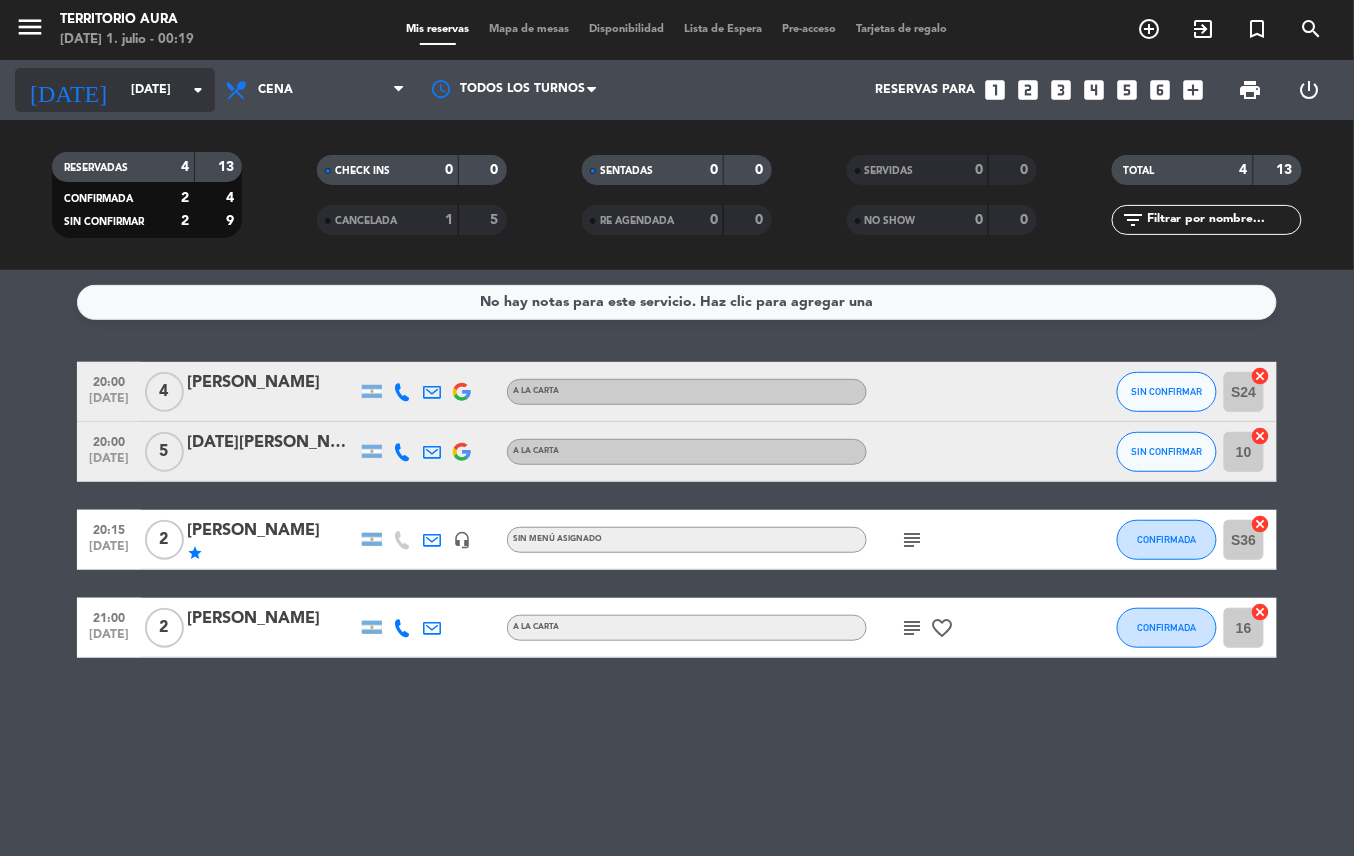 click on "arrow_drop_down" 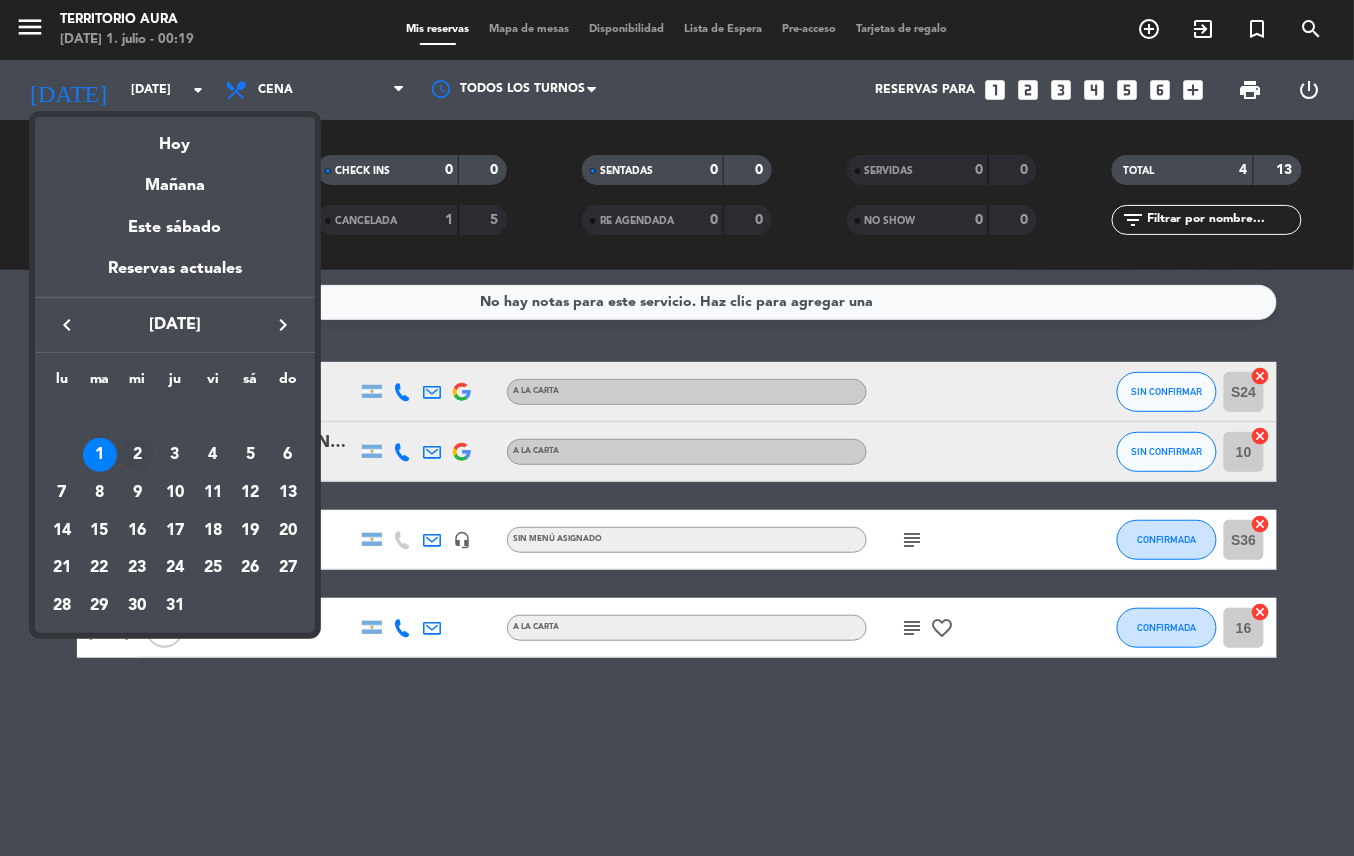 click on "2" at bounding box center (137, 455) 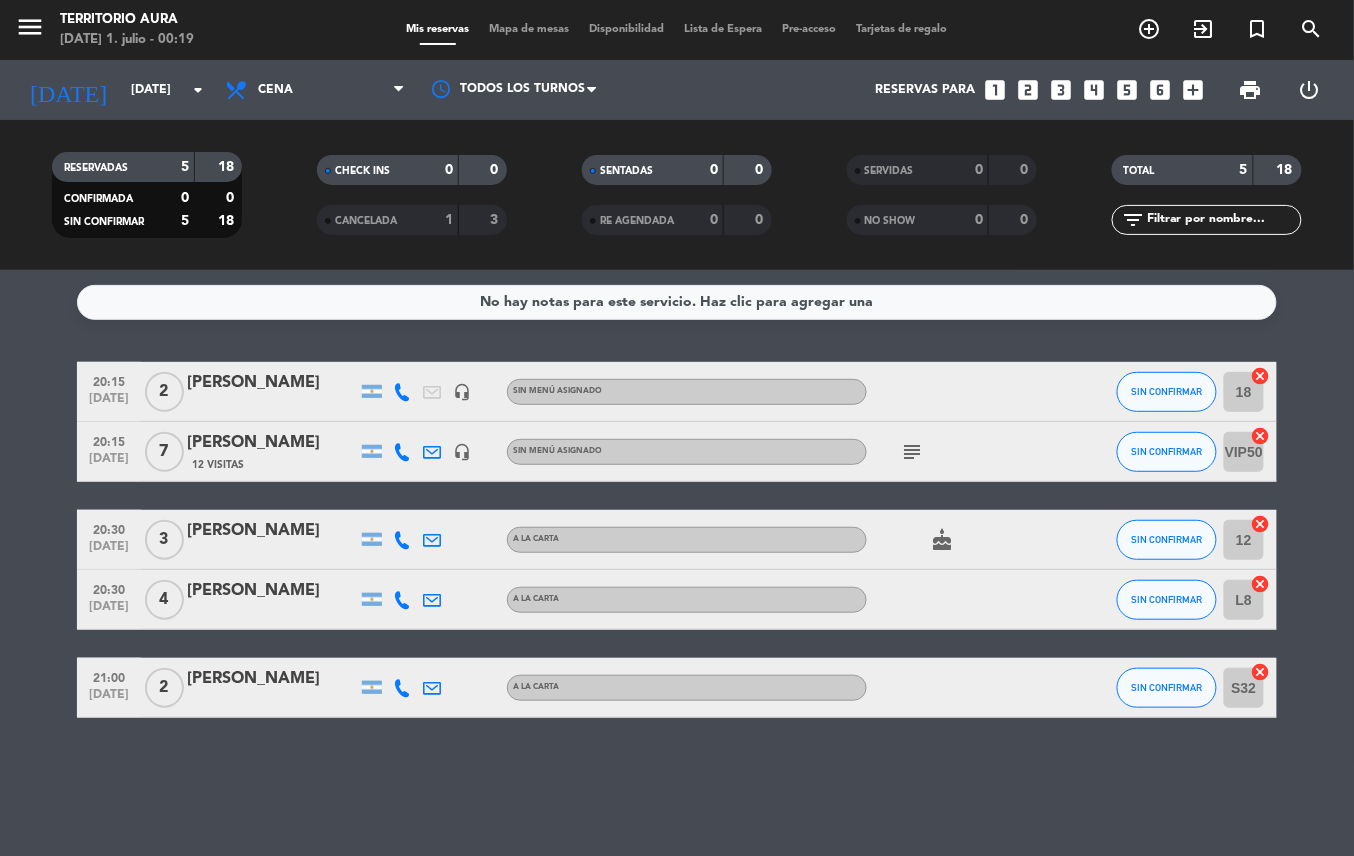 click on "subject" 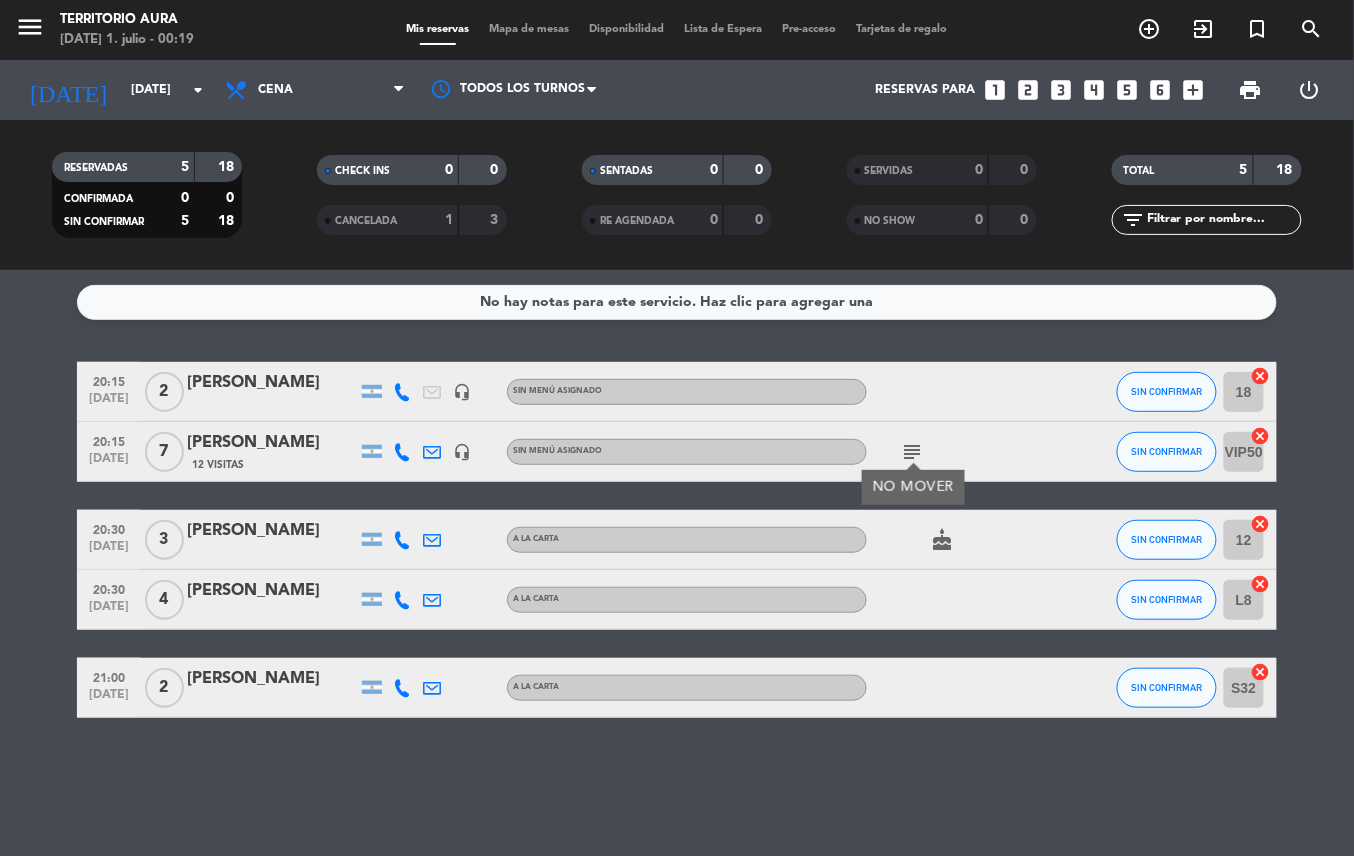 click on "cake" 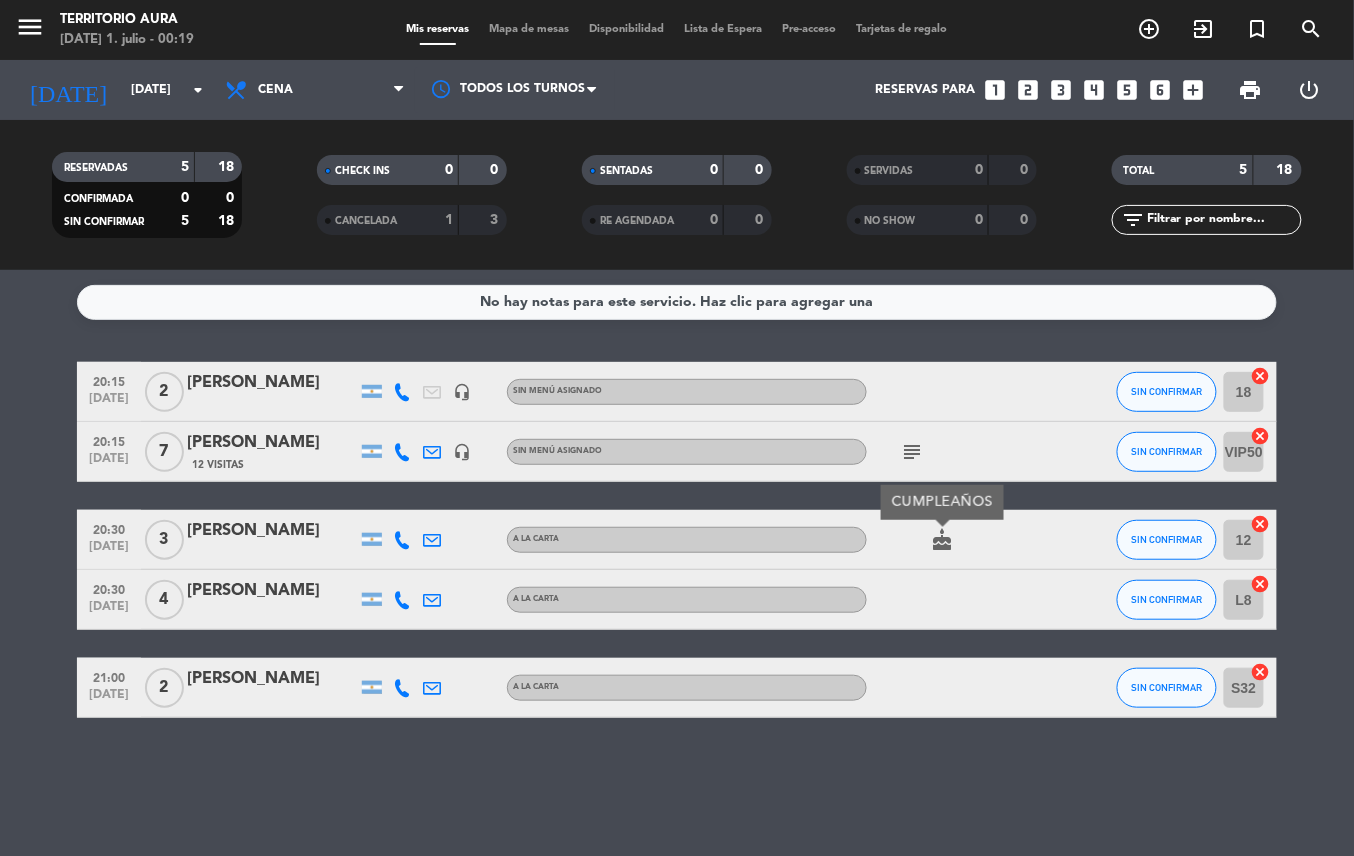 click on "No hay notas para este servicio. Haz clic para agregar una   20:15   [DATE]   2   [PERSON_NAME]   headset_mic  Sin menú asignado SIN CONFIRMAR 18  cancel   20:15   [DATE]   7   [PERSON_NAME]   12 Visitas   headset_mic  Sin menú asignado  subject  SIN CONFIRMAR VIP50  cancel   20:30   [DATE]   3   [PERSON_NAME]   A LA CARTA  cake  CUMPLEAÑOS SIN CONFIRMAR 12  cancel   20:30   [DATE]   4   [PERSON_NAME]   A LA CARTA SIN CONFIRMAR L8  cancel   21:00   [DATE]   2   [PERSON_NAME]   A LA CARTA SIN CONFIRMAR S32  cancel" 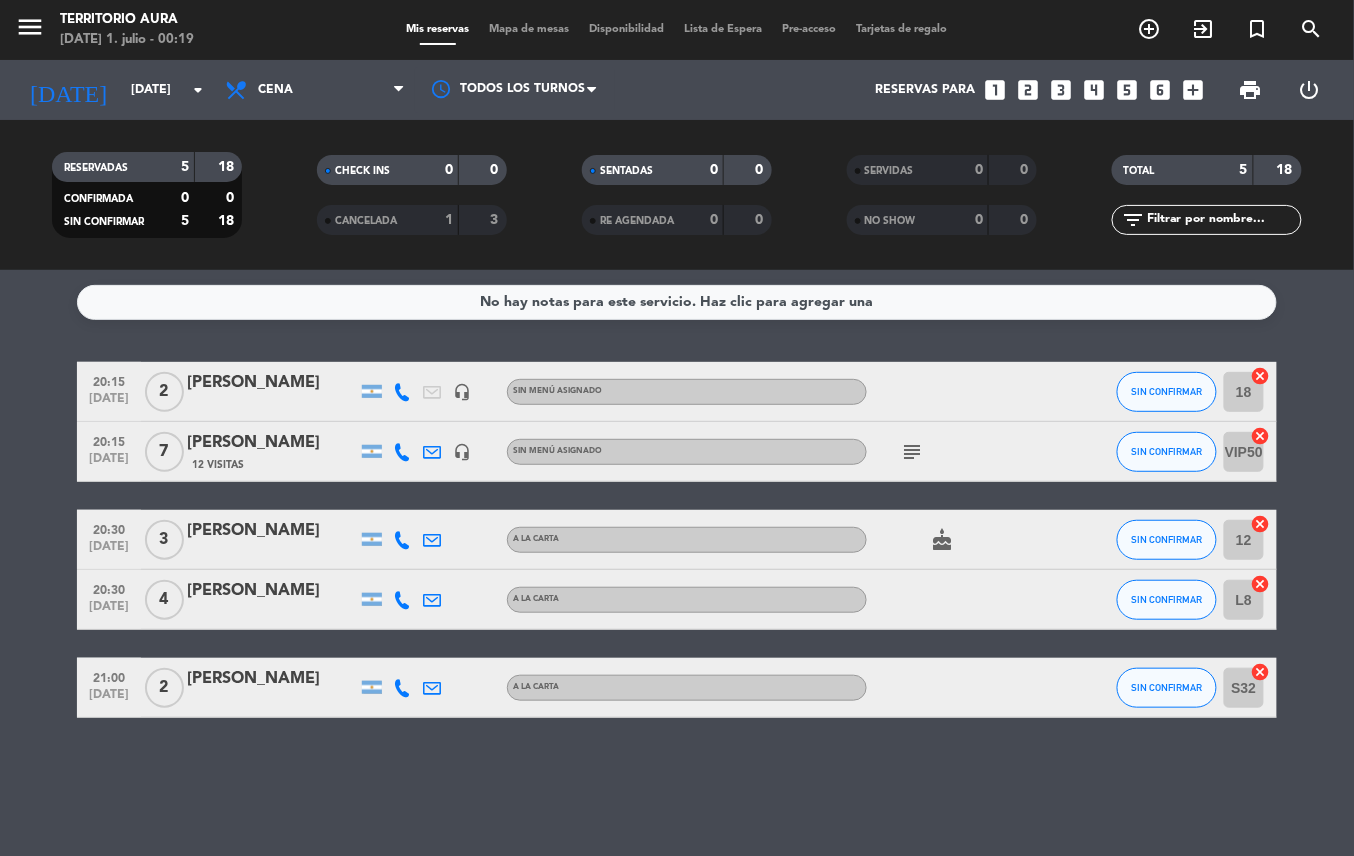 click on "No hay notas para este servicio. Haz clic para agregar una   20:15   [DATE]   2   [PERSON_NAME]   headset_mic  Sin menú asignado SIN CONFIRMAR 18  cancel   20:15   [DATE]   7   [PERSON_NAME]   12 Visitas   headset_mic  Sin menú asignado  subject  SIN CONFIRMAR VIP50  cancel   20:30   [DATE]   3   [PERSON_NAME]   A LA CARTA  cake  SIN CONFIRMAR 12  cancel   20:30   [DATE]   4   [PERSON_NAME]   A LA CARTA SIN CONFIRMAR L8  cancel   21:00   [DATE]   2   [PERSON_NAME]   A LA CARTA SIN CONFIRMAR S32  cancel" 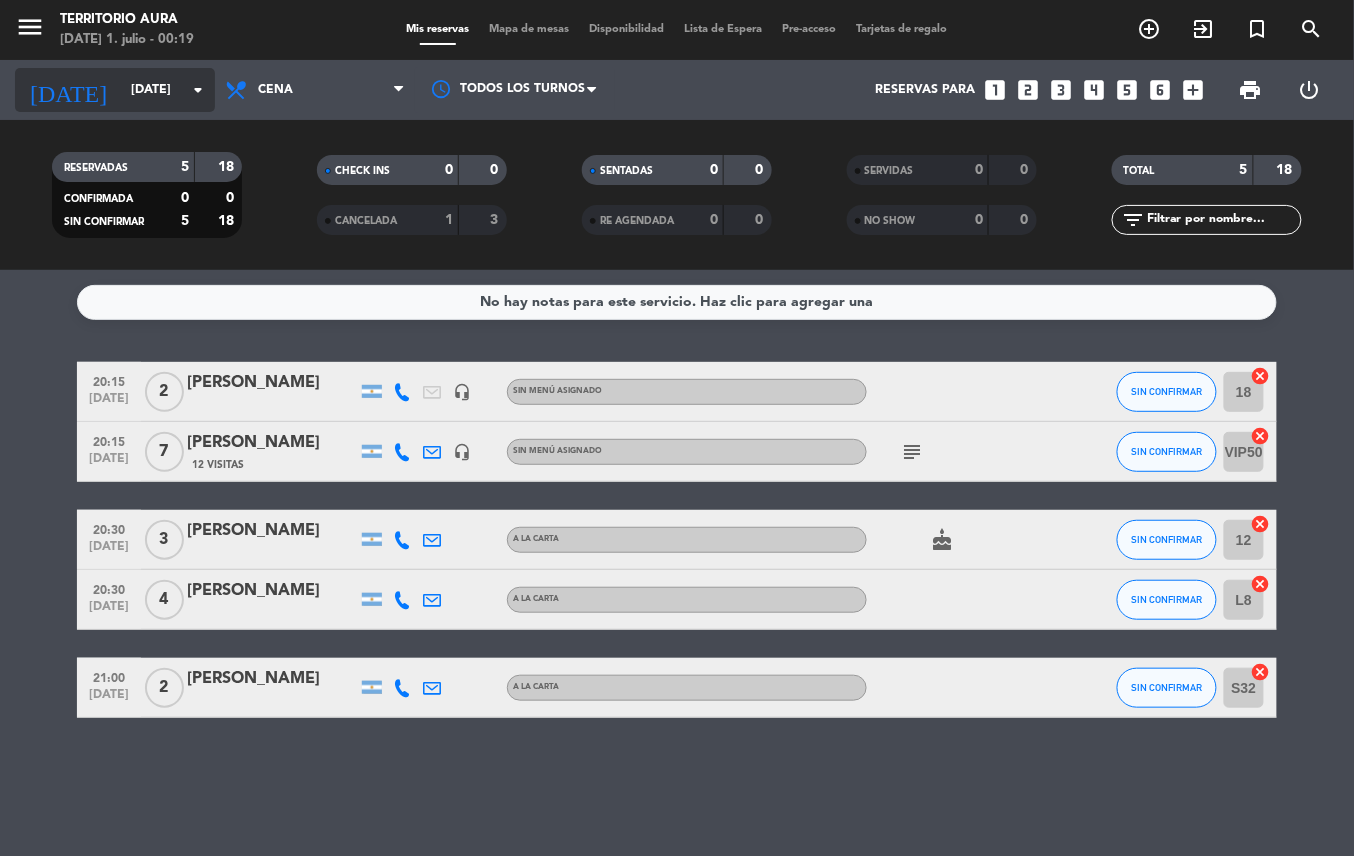 click on "[DATE]" 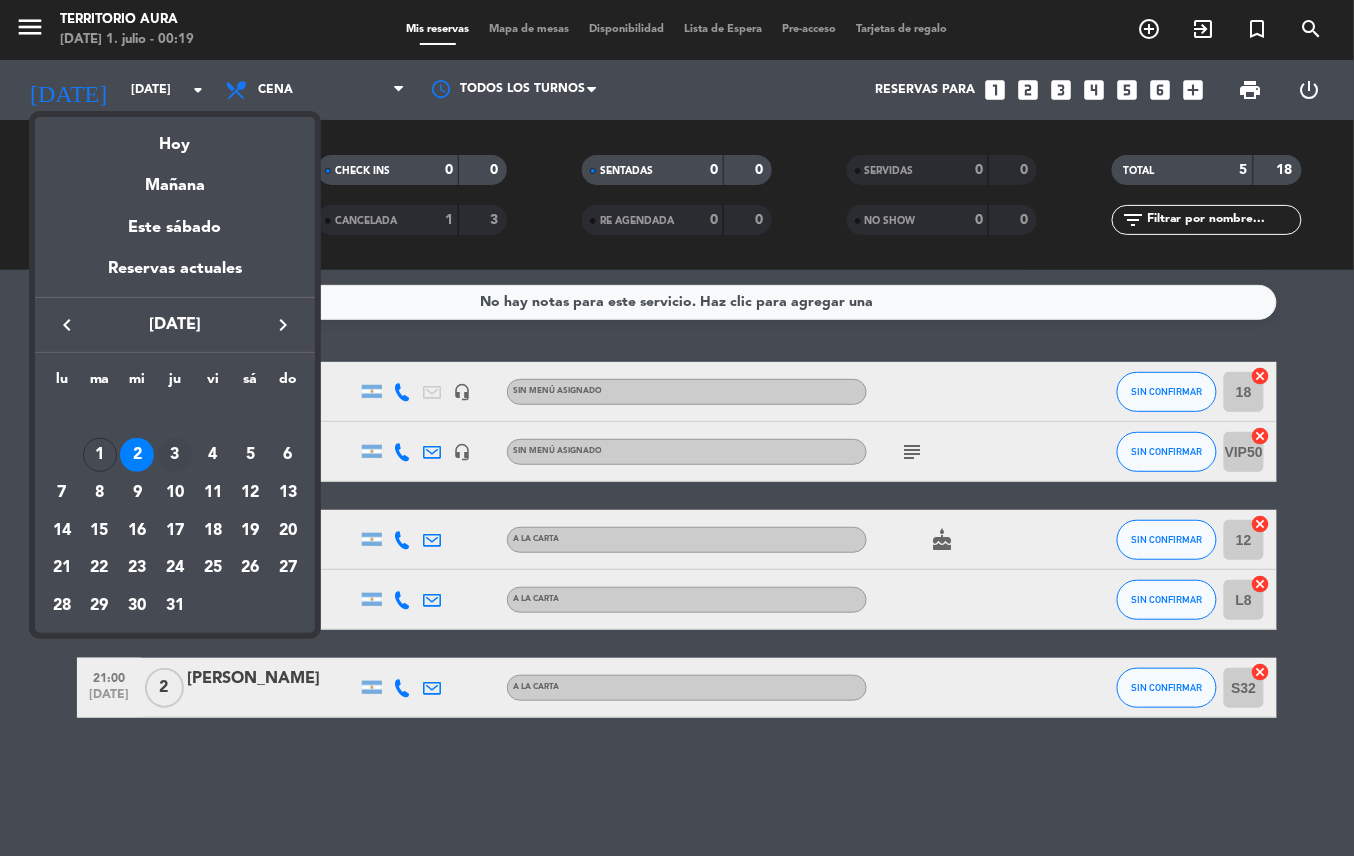 click on "3" at bounding box center (175, 455) 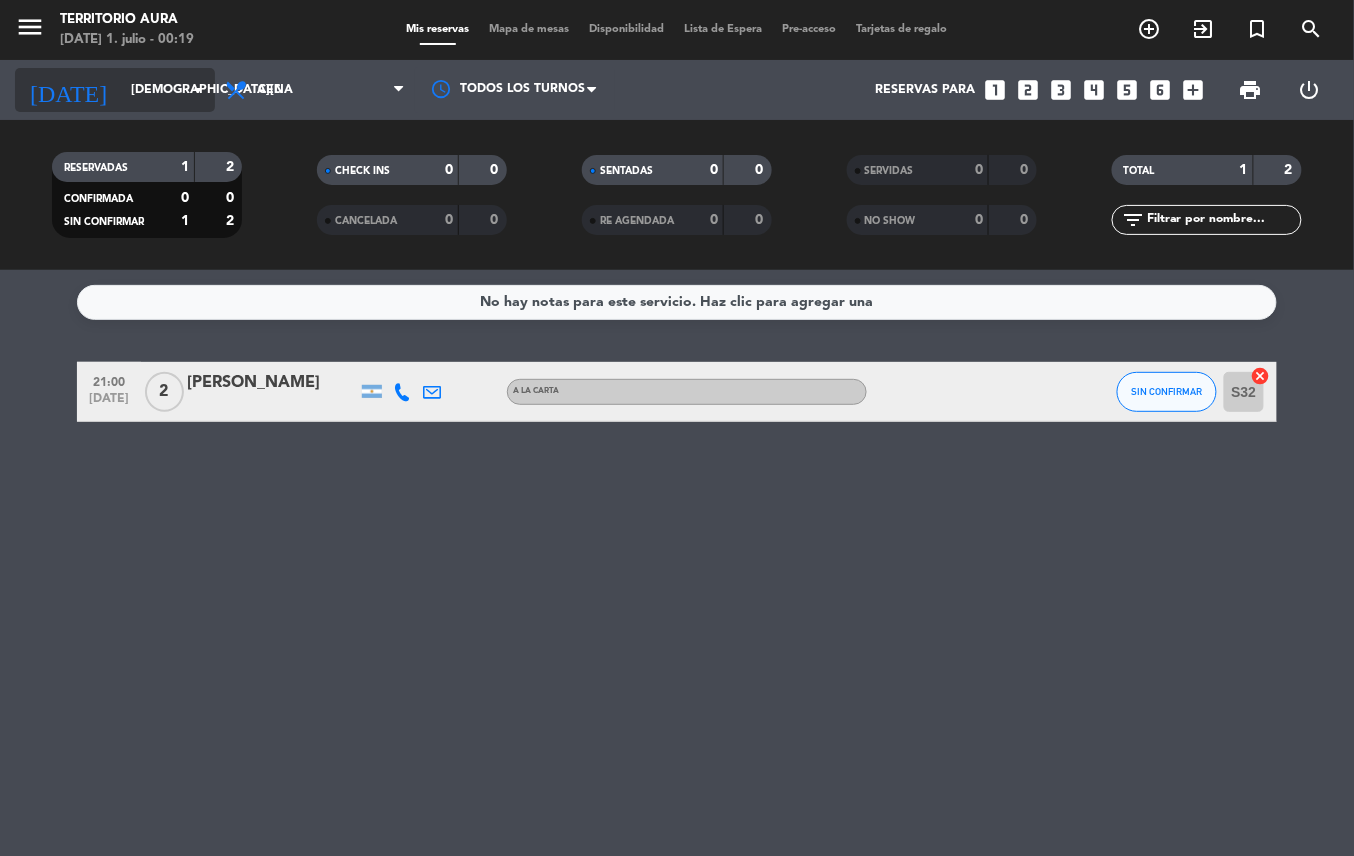 click on "[DEMOGRAPHIC_DATA][DATE]" 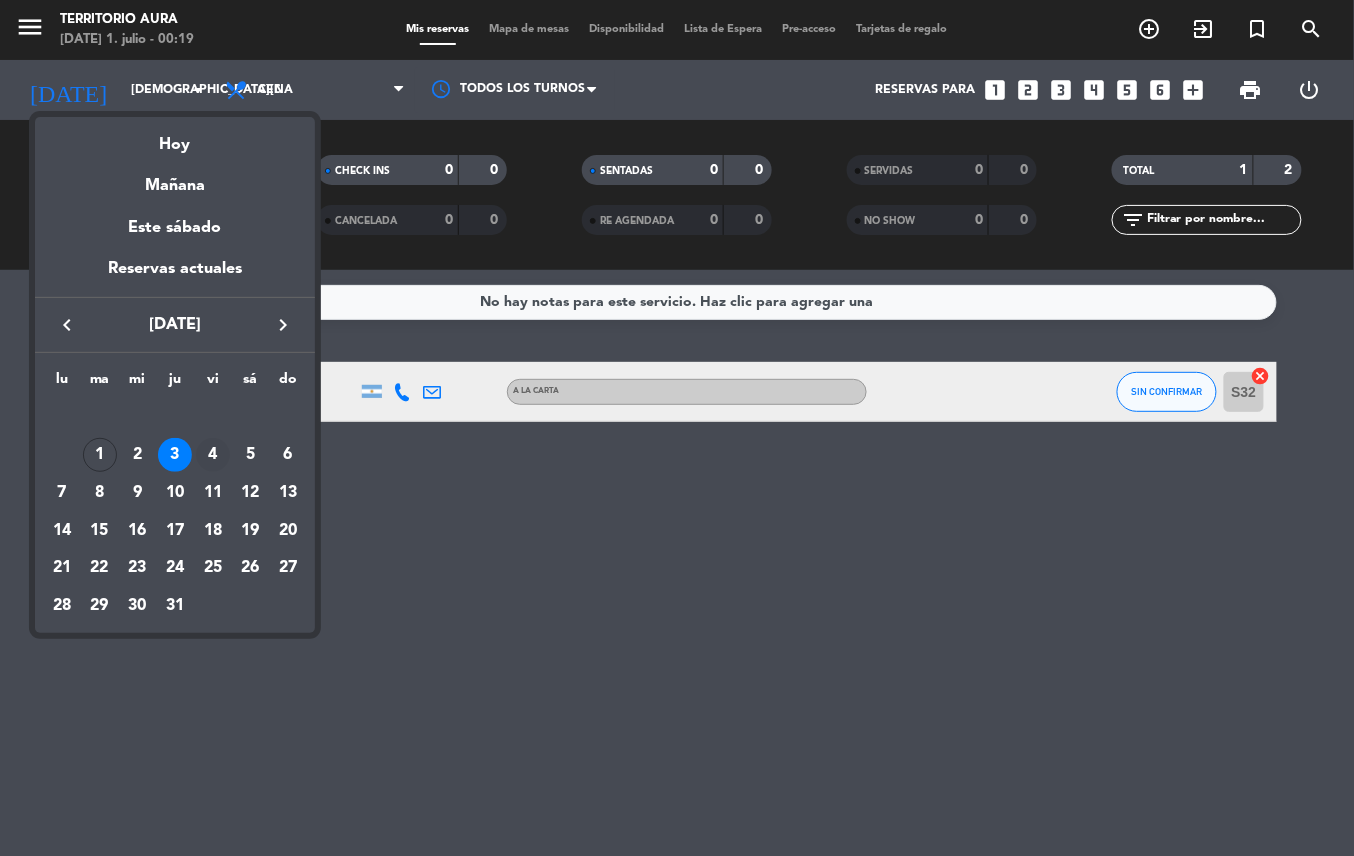 click on "4" at bounding box center [213, 455] 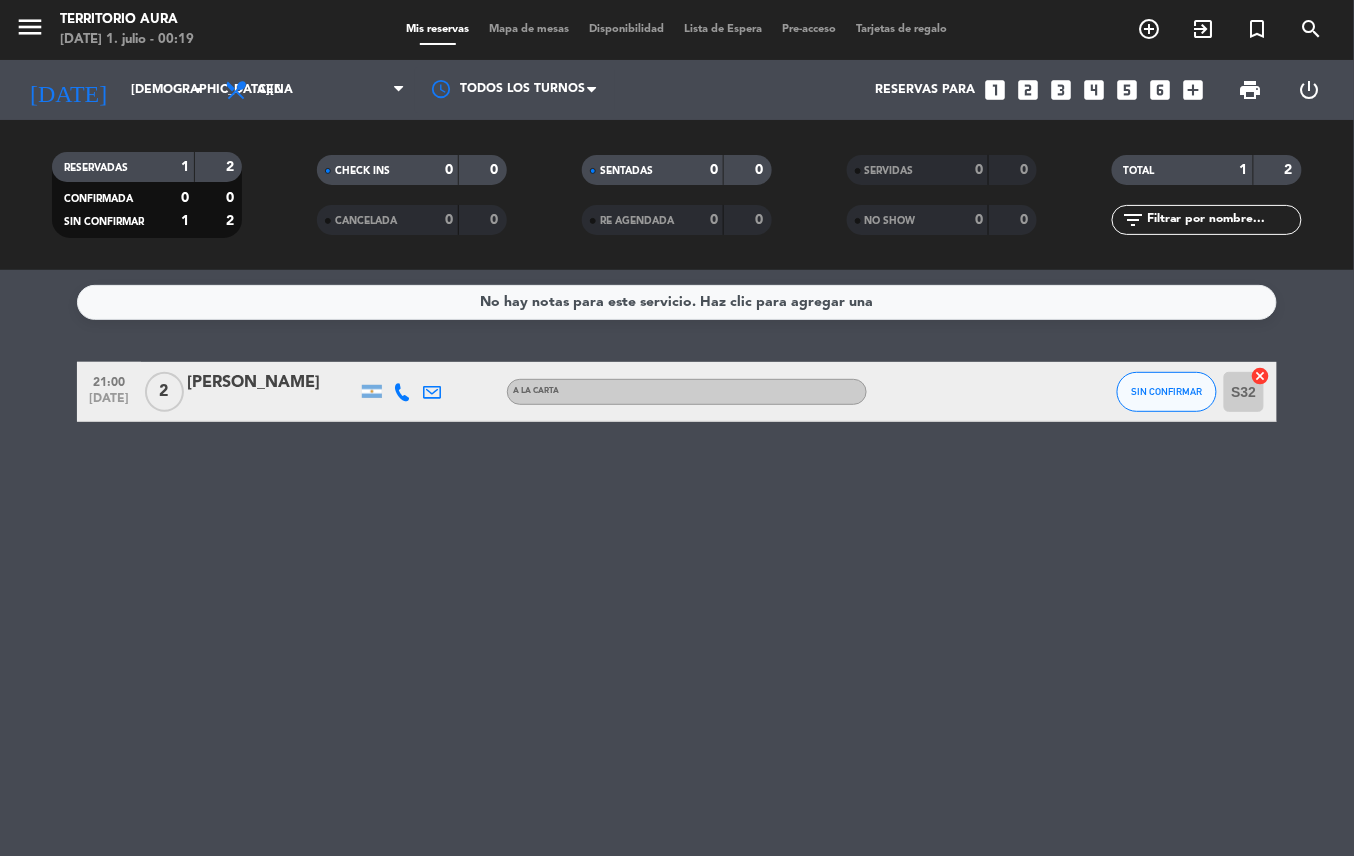 type on "[DATE]" 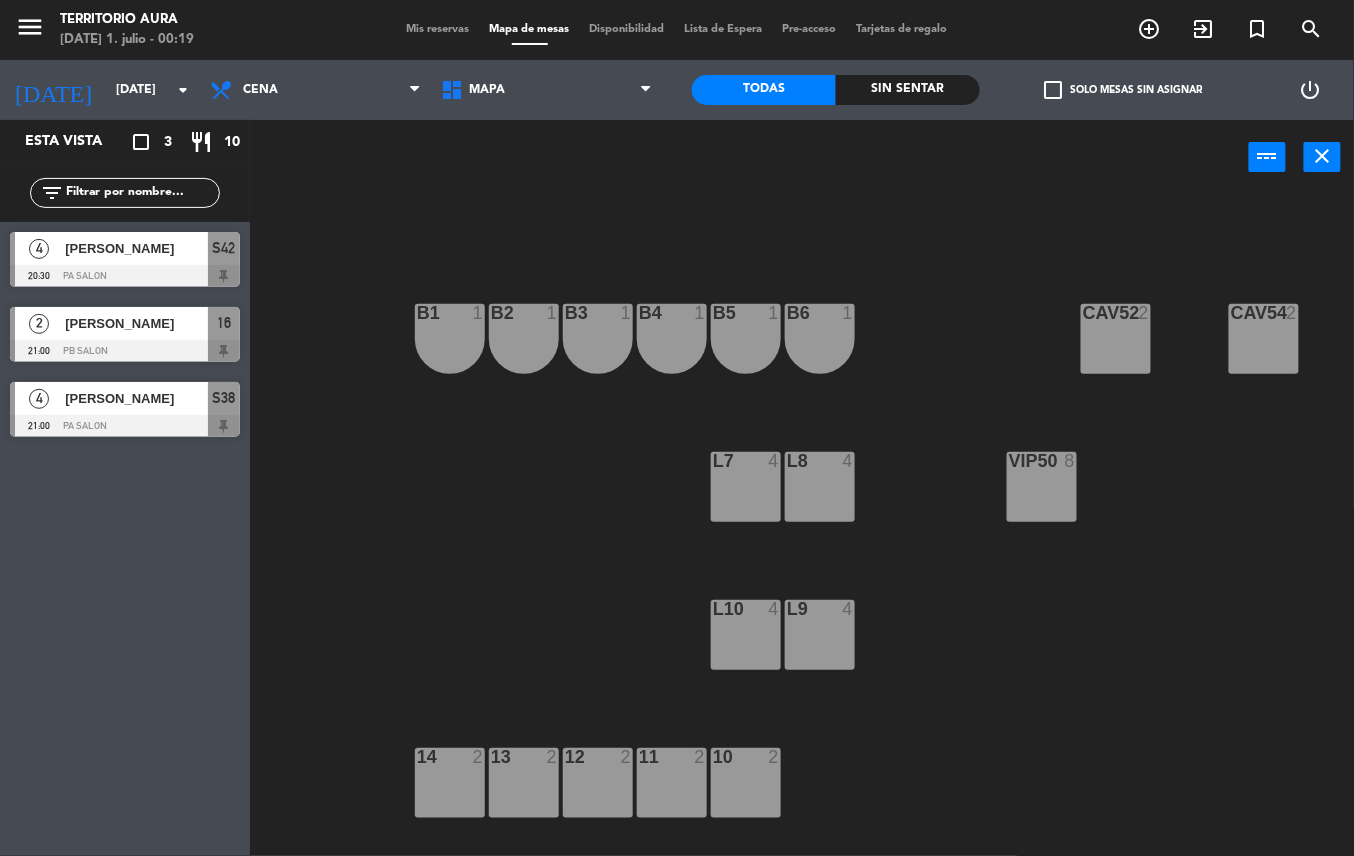 click on "Mis reservas" at bounding box center [438, 29] 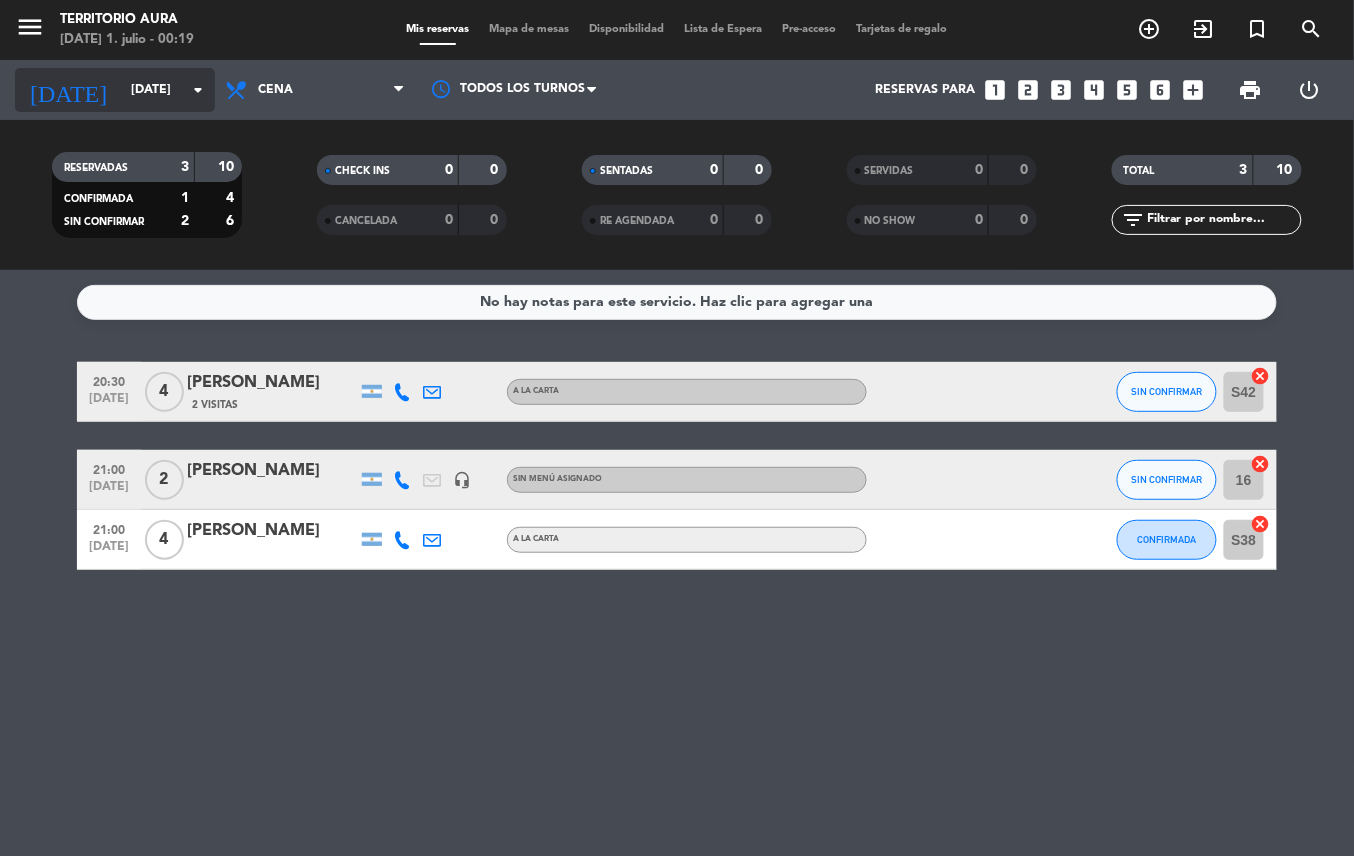 click on "[DATE]" 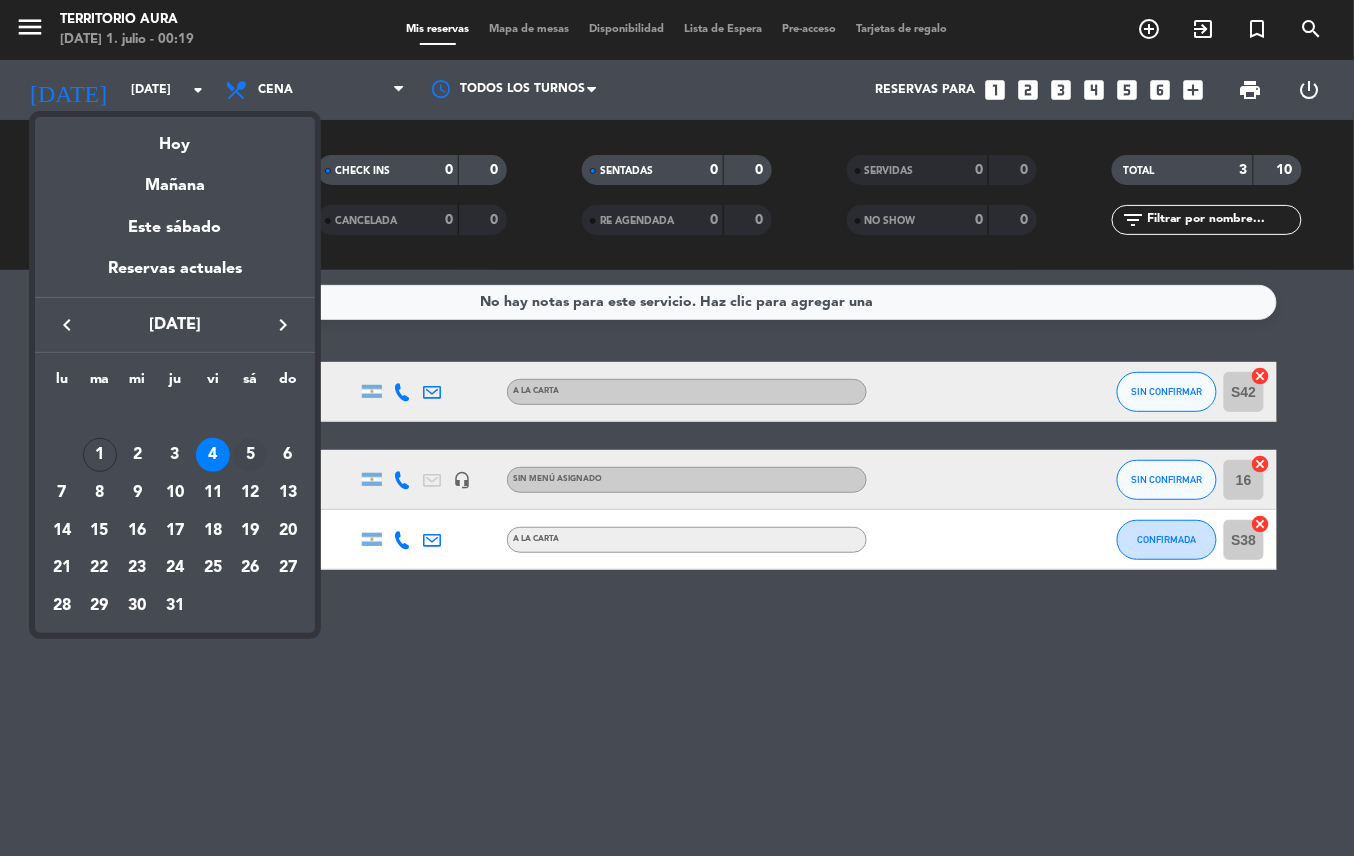 click on "5" at bounding box center (250, 455) 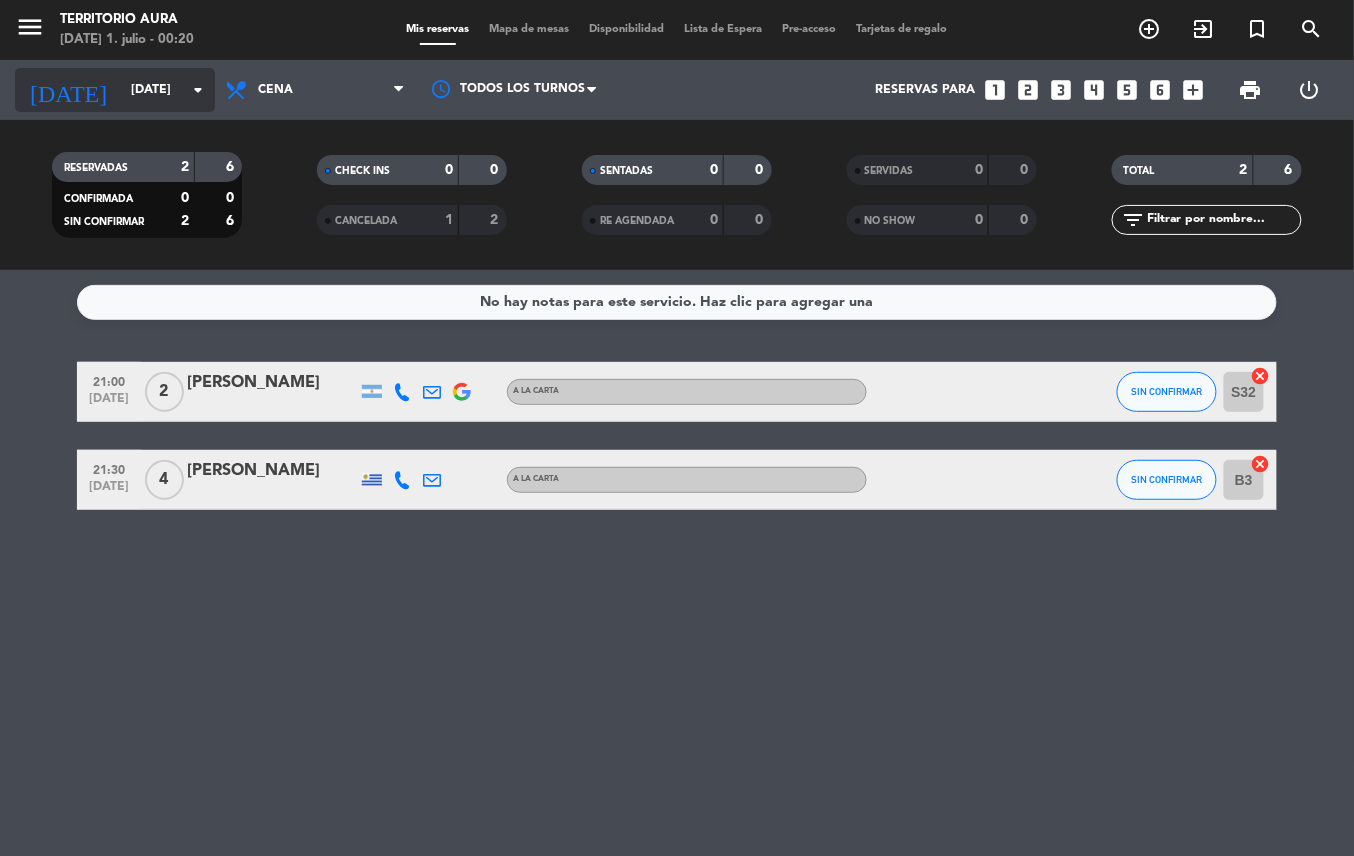 click on "[DATE]" 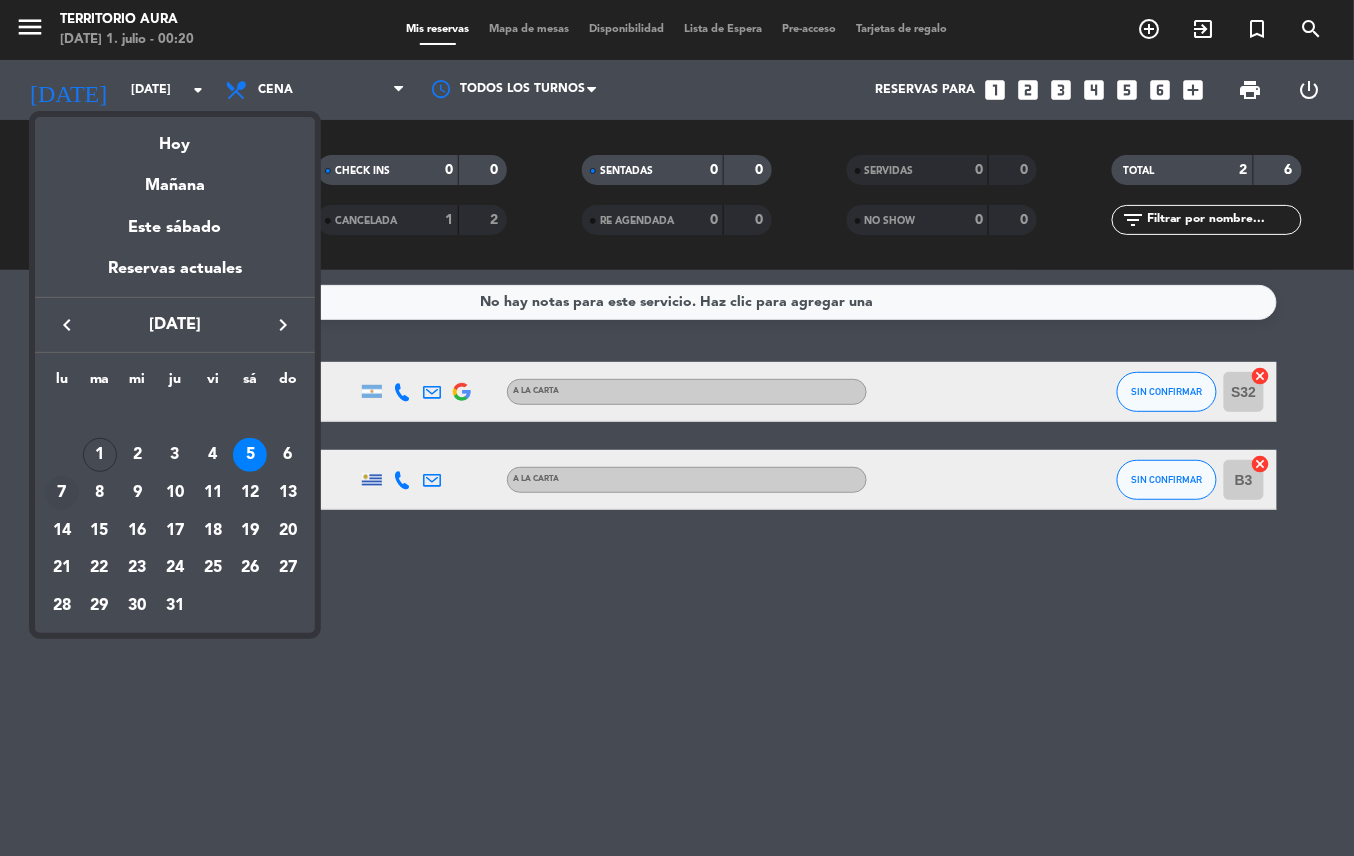 click on "7" at bounding box center (62, 493) 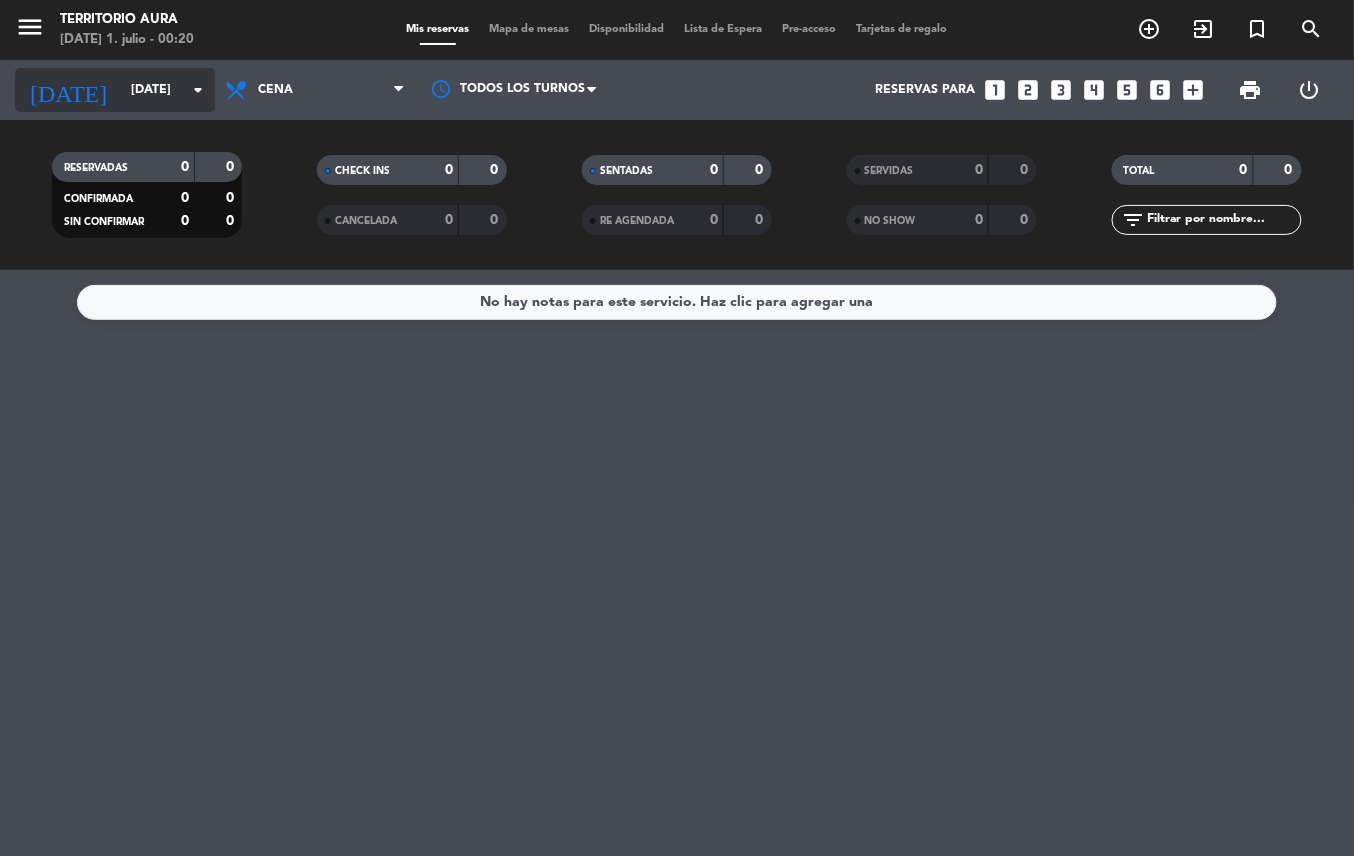 click on "[DATE]" 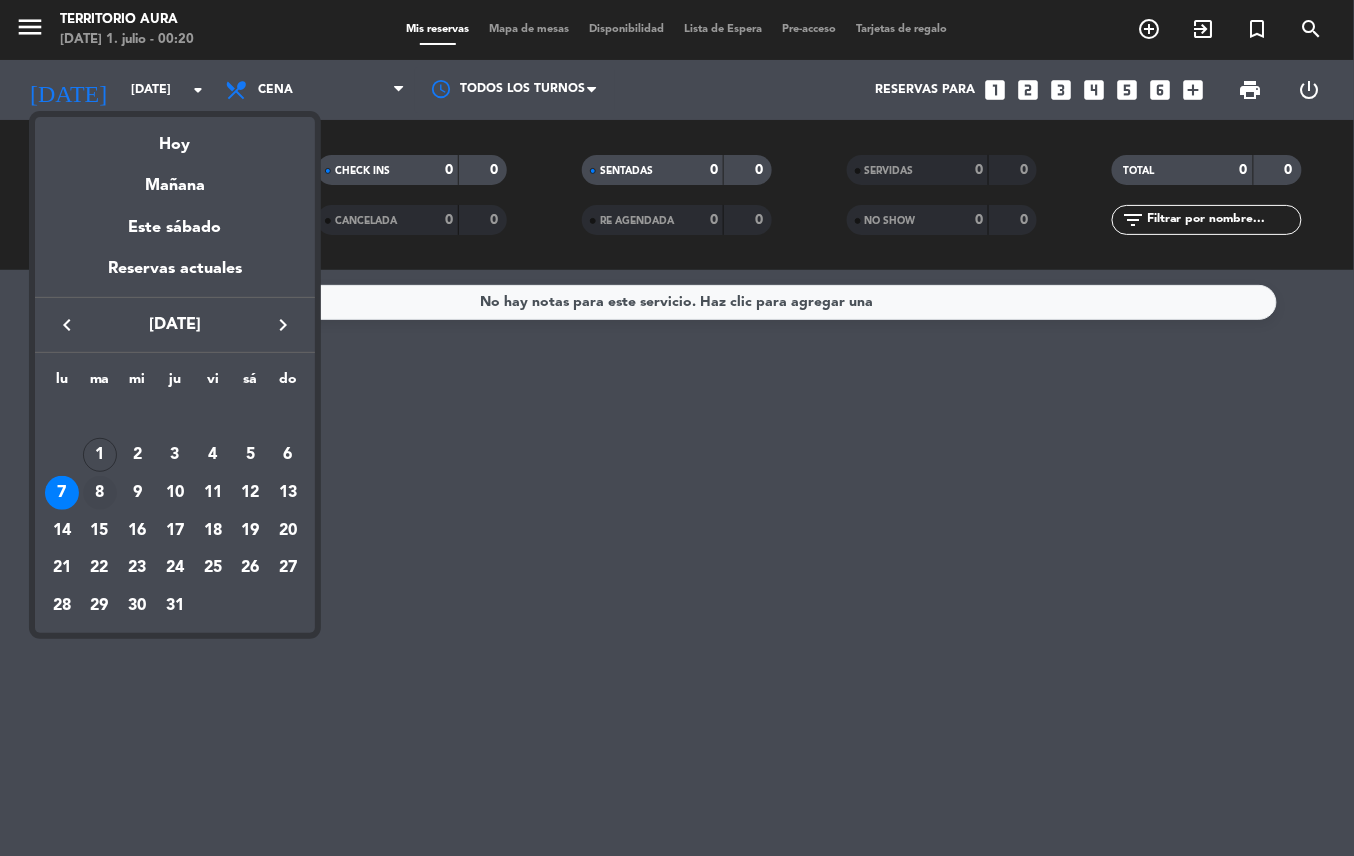 click on "8" at bounding box center [100, 493] 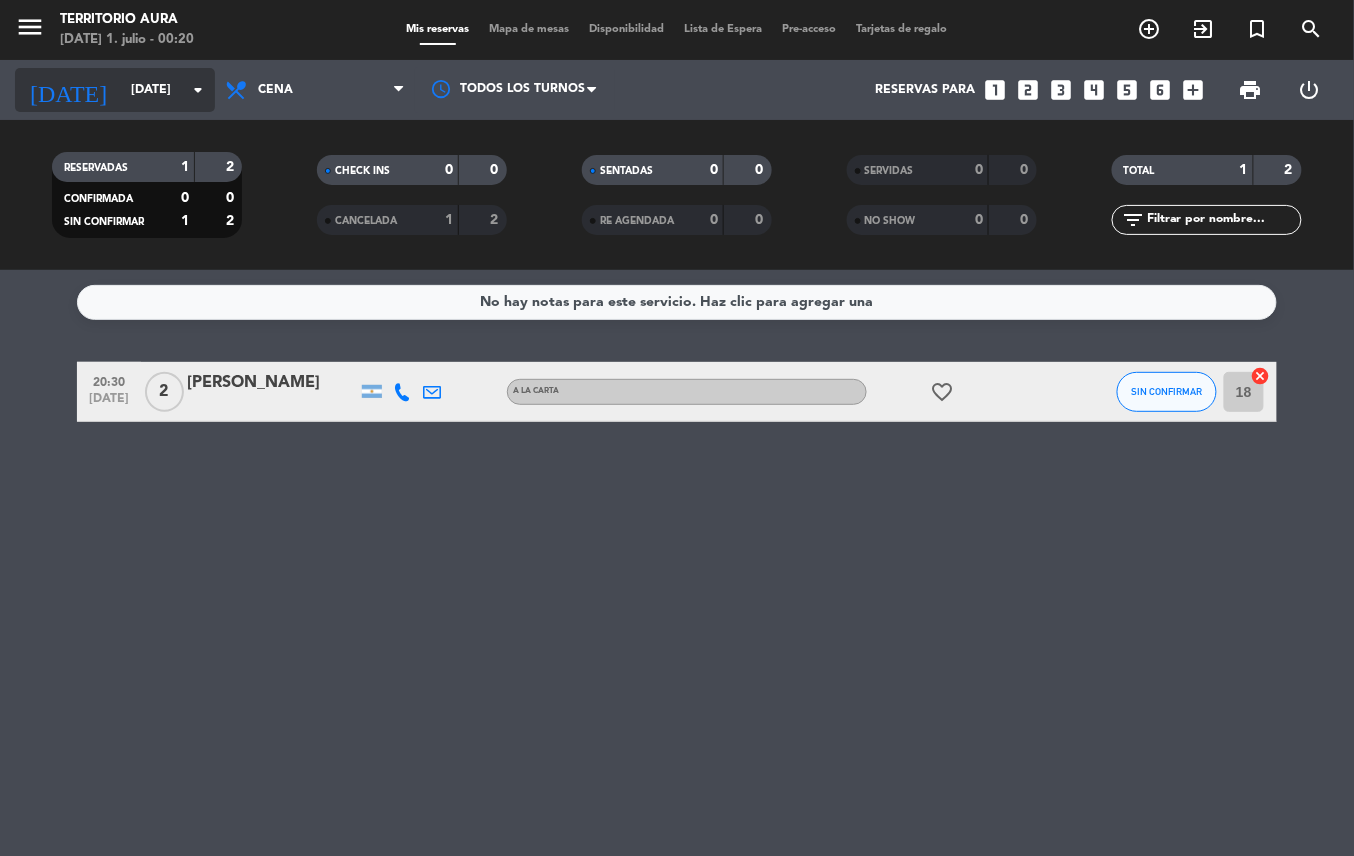 click on "[DATE]" 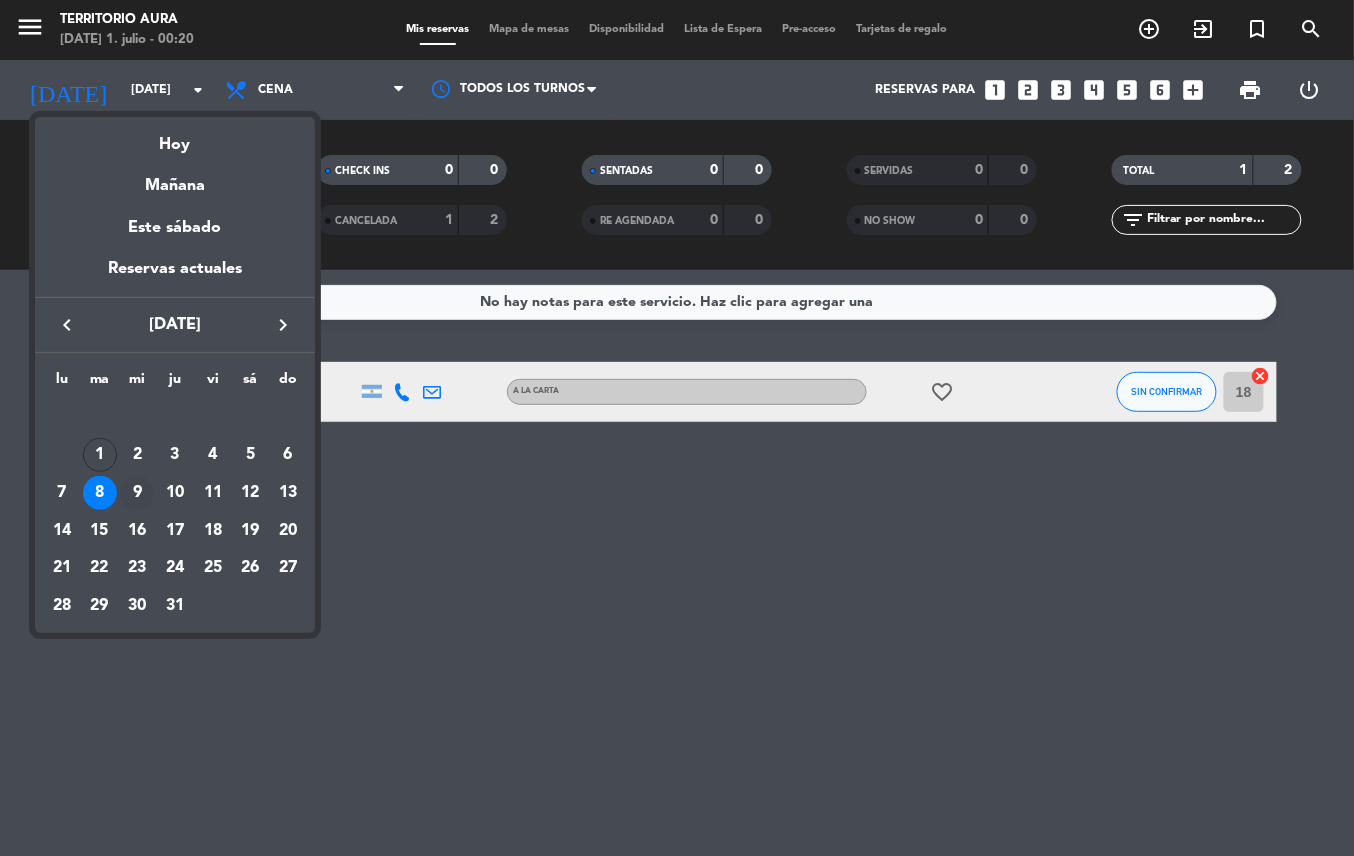 click on "9" at bounding box center (137, 493) 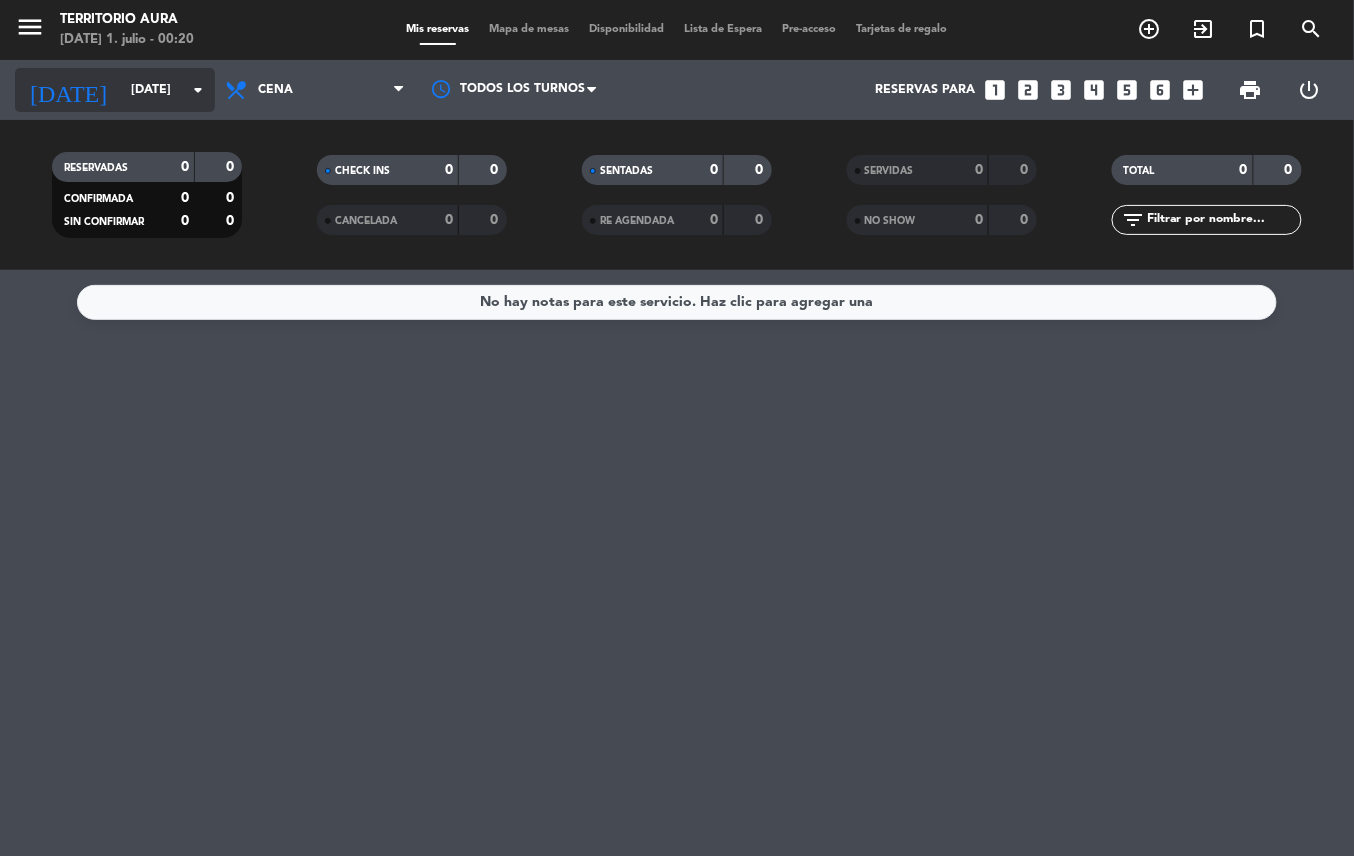 click on "[DATE]" 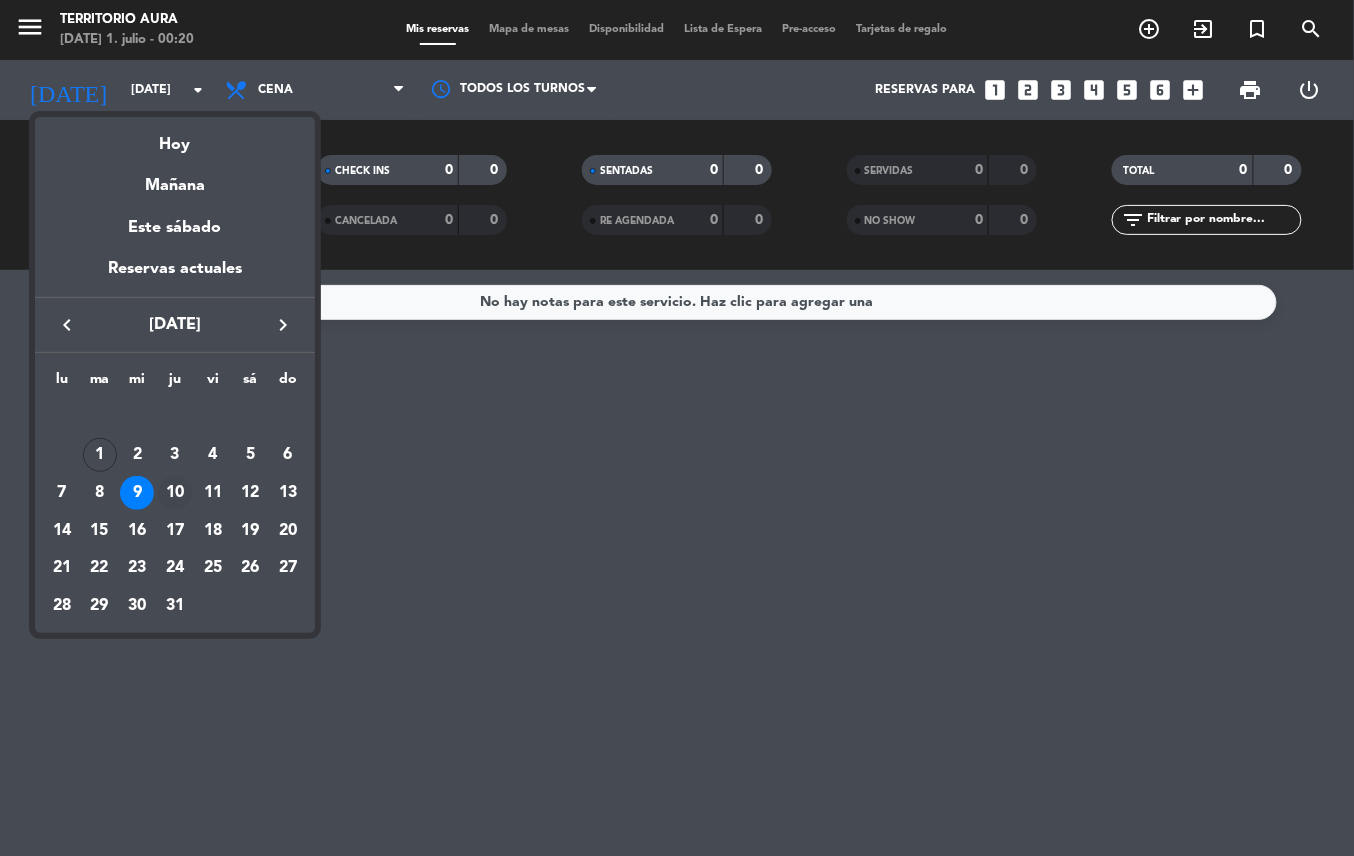 click on "10" at bounding box center (175, 493) 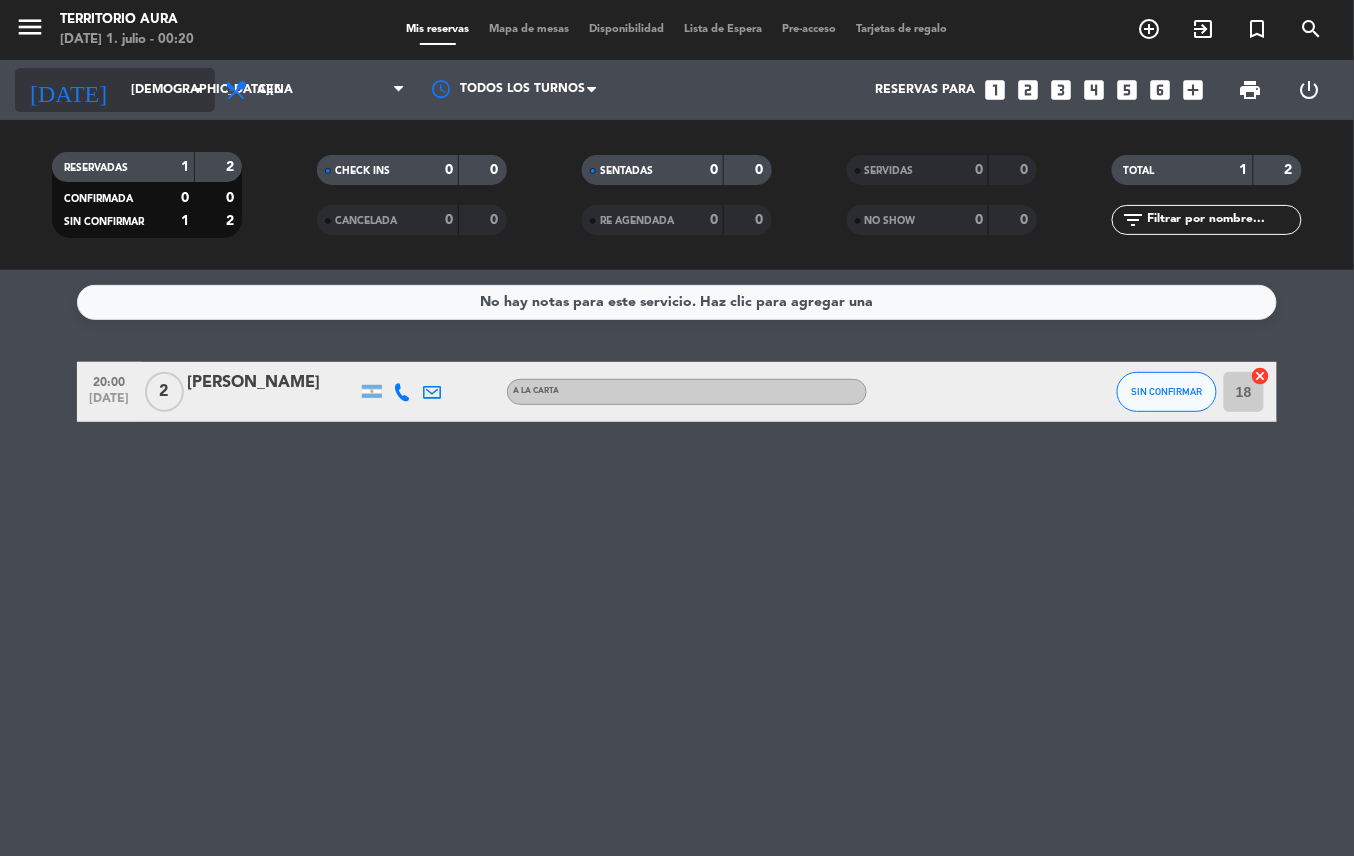 click on "arrow_drop_down" 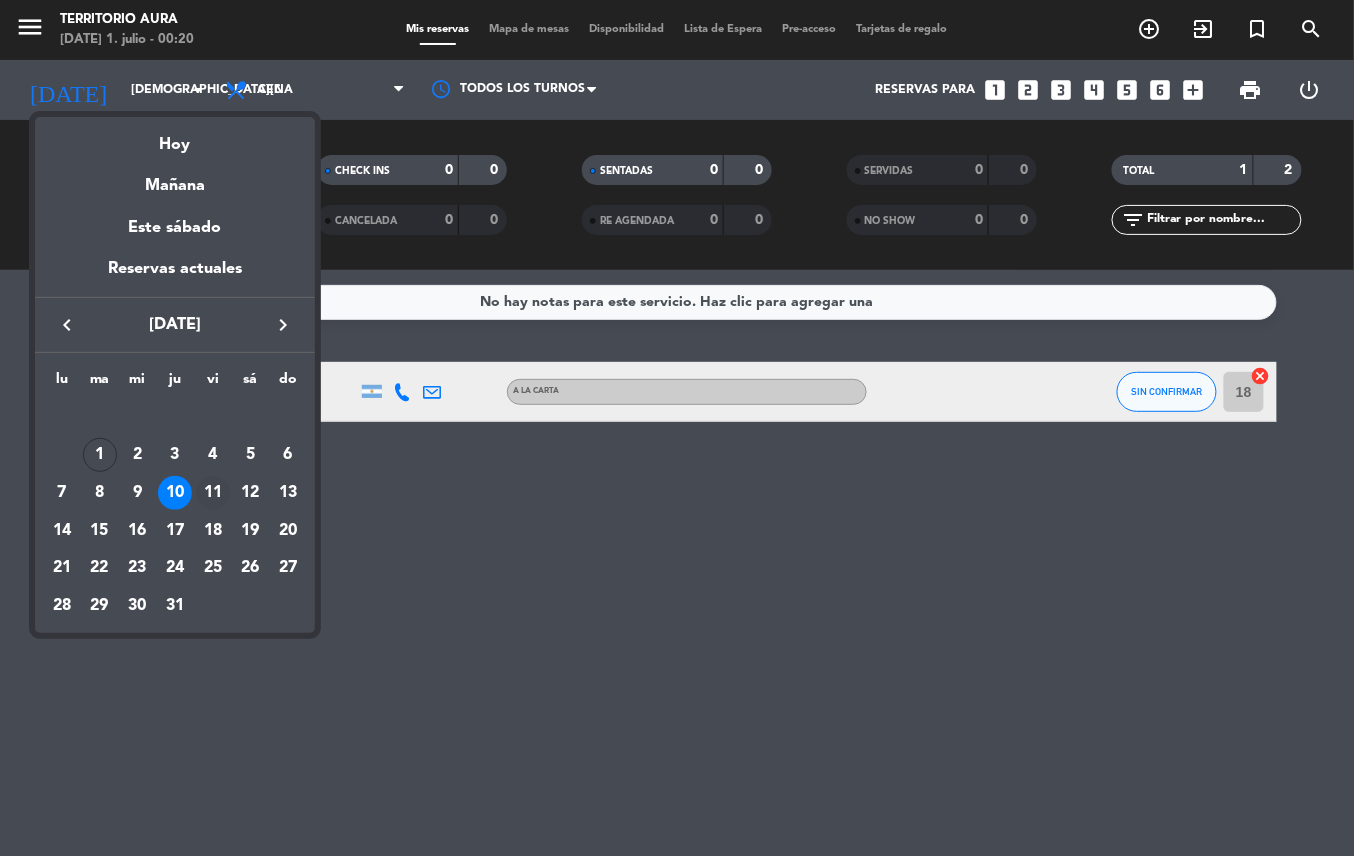 click on "11" at bounding box center [213, 493] 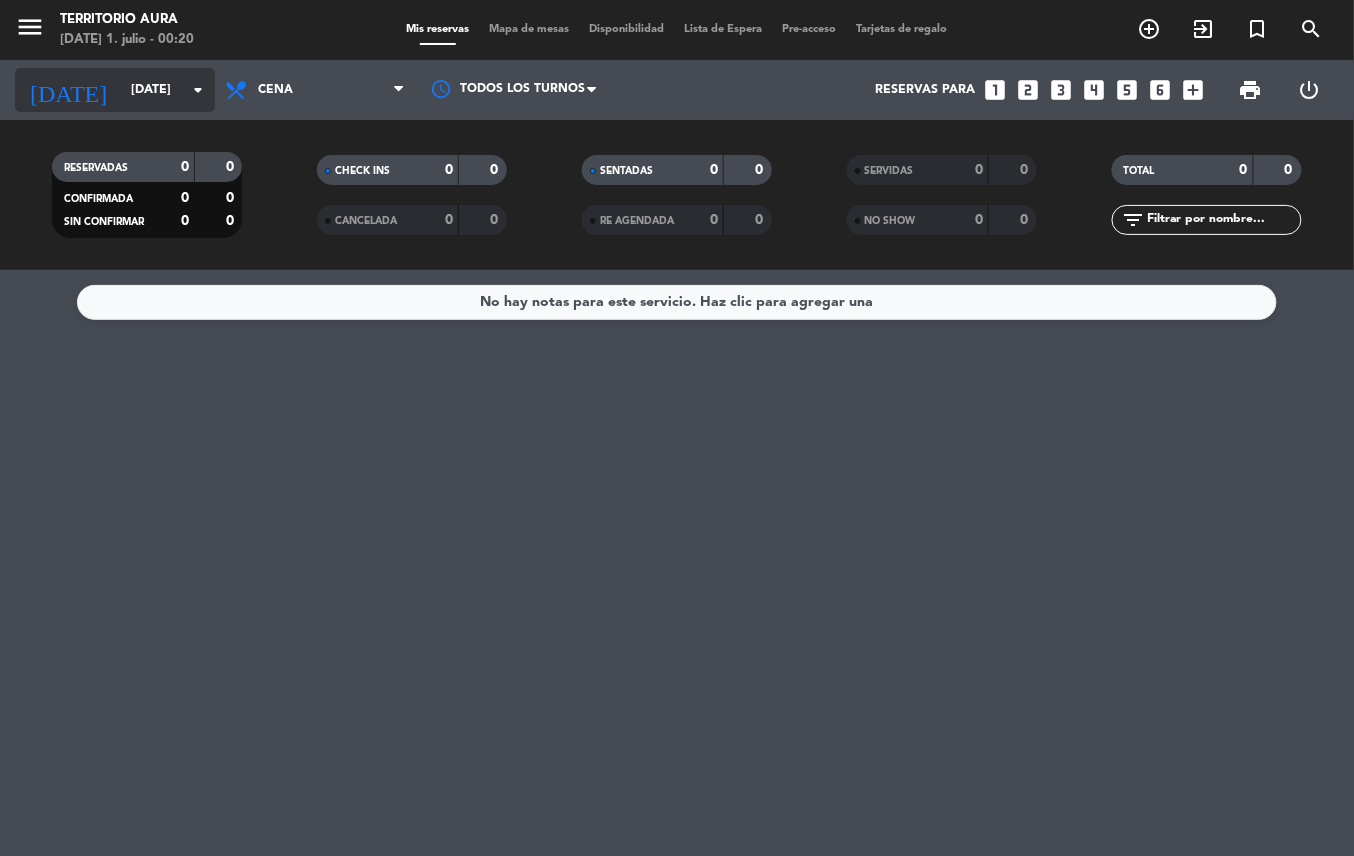 click on "[DATE]" 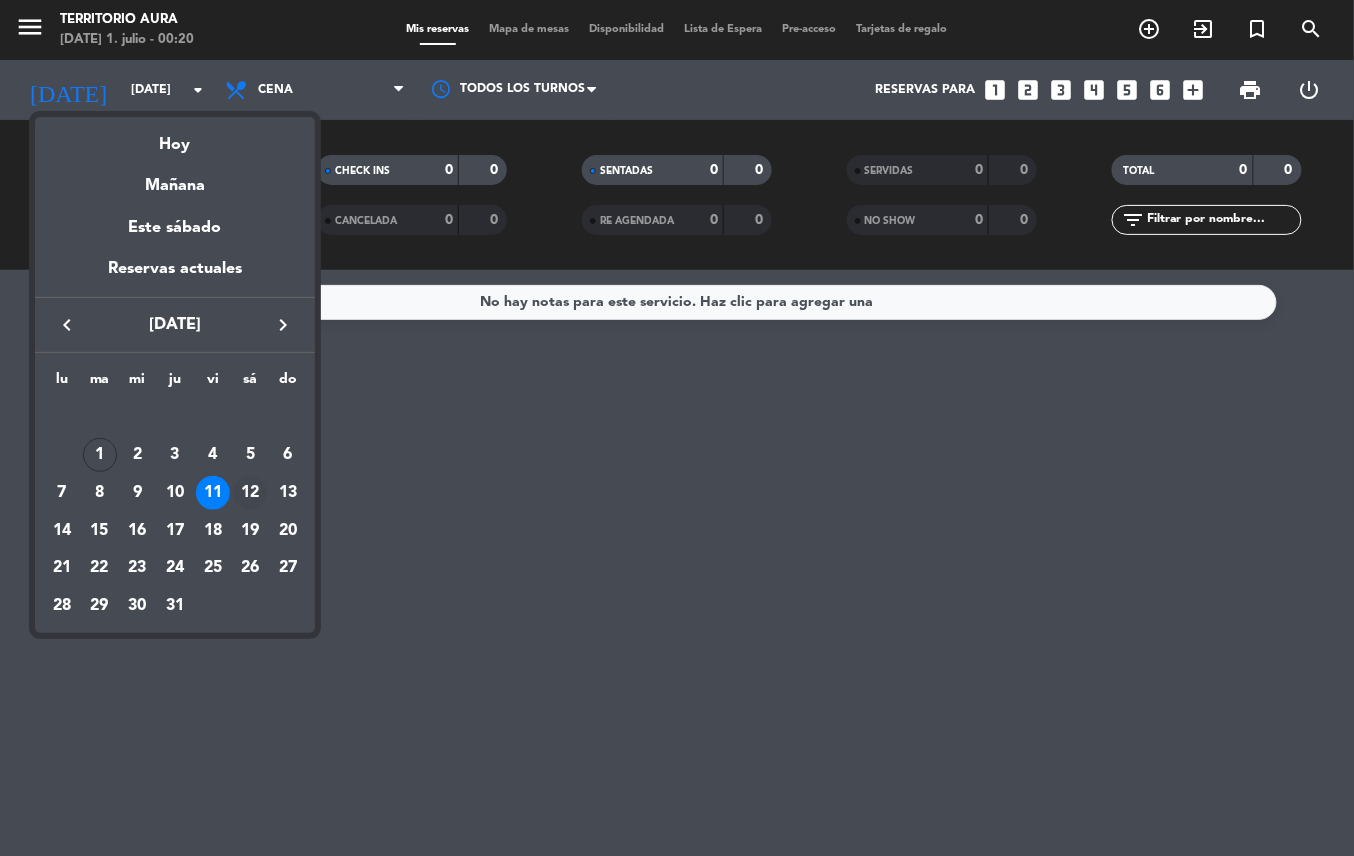 click on "12" at bounding box center (250, 493) 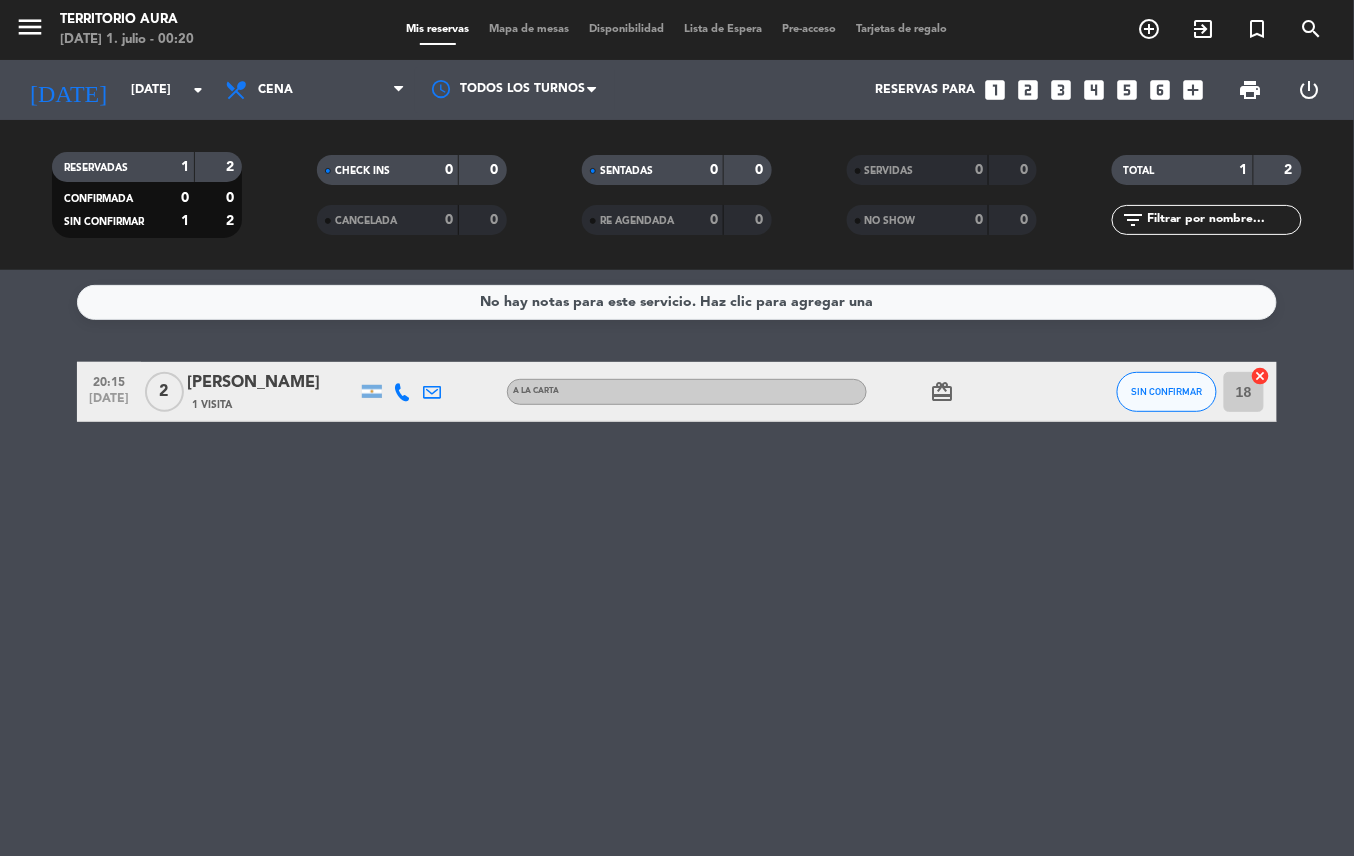click on "card_giftcard" 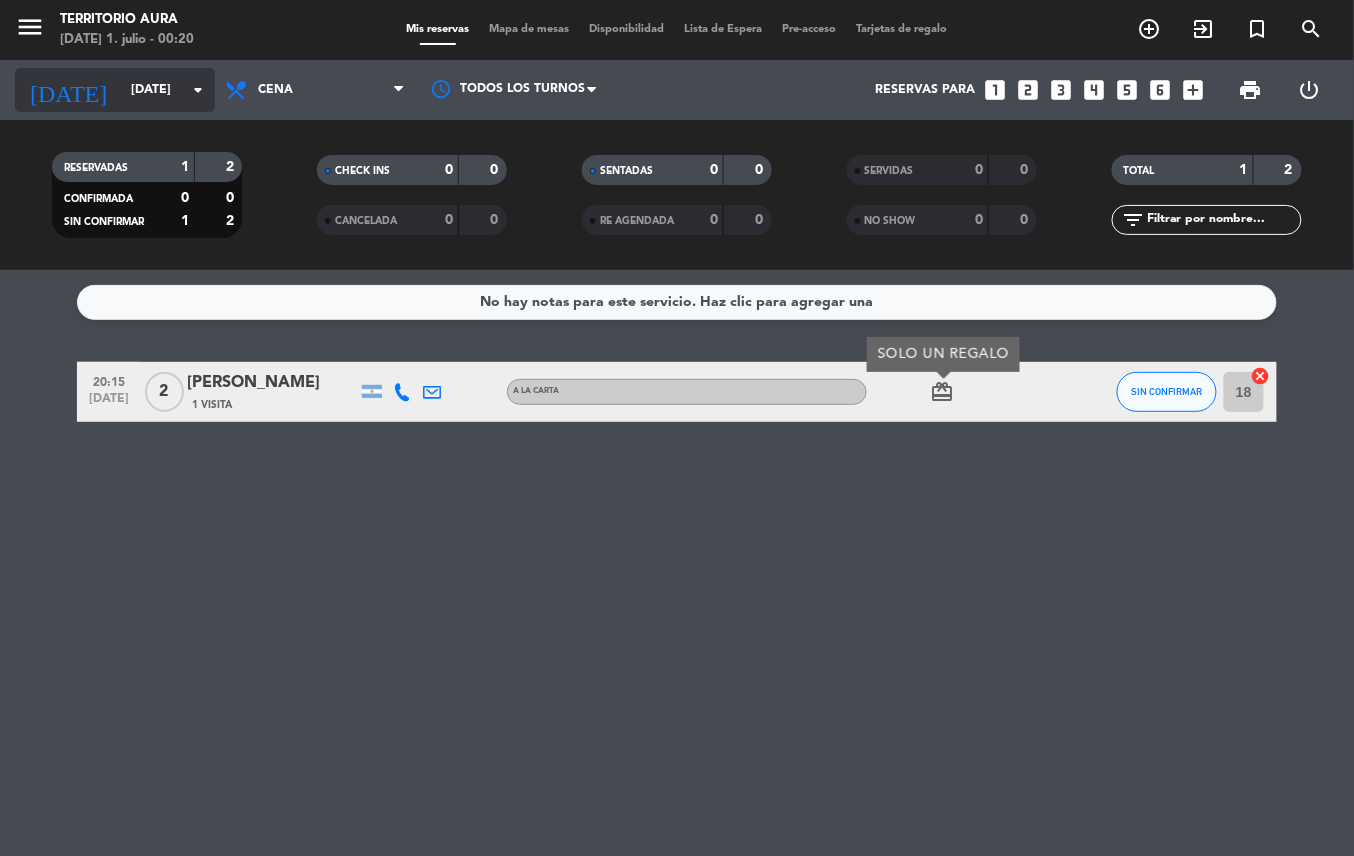click on "arrow_drop_down" 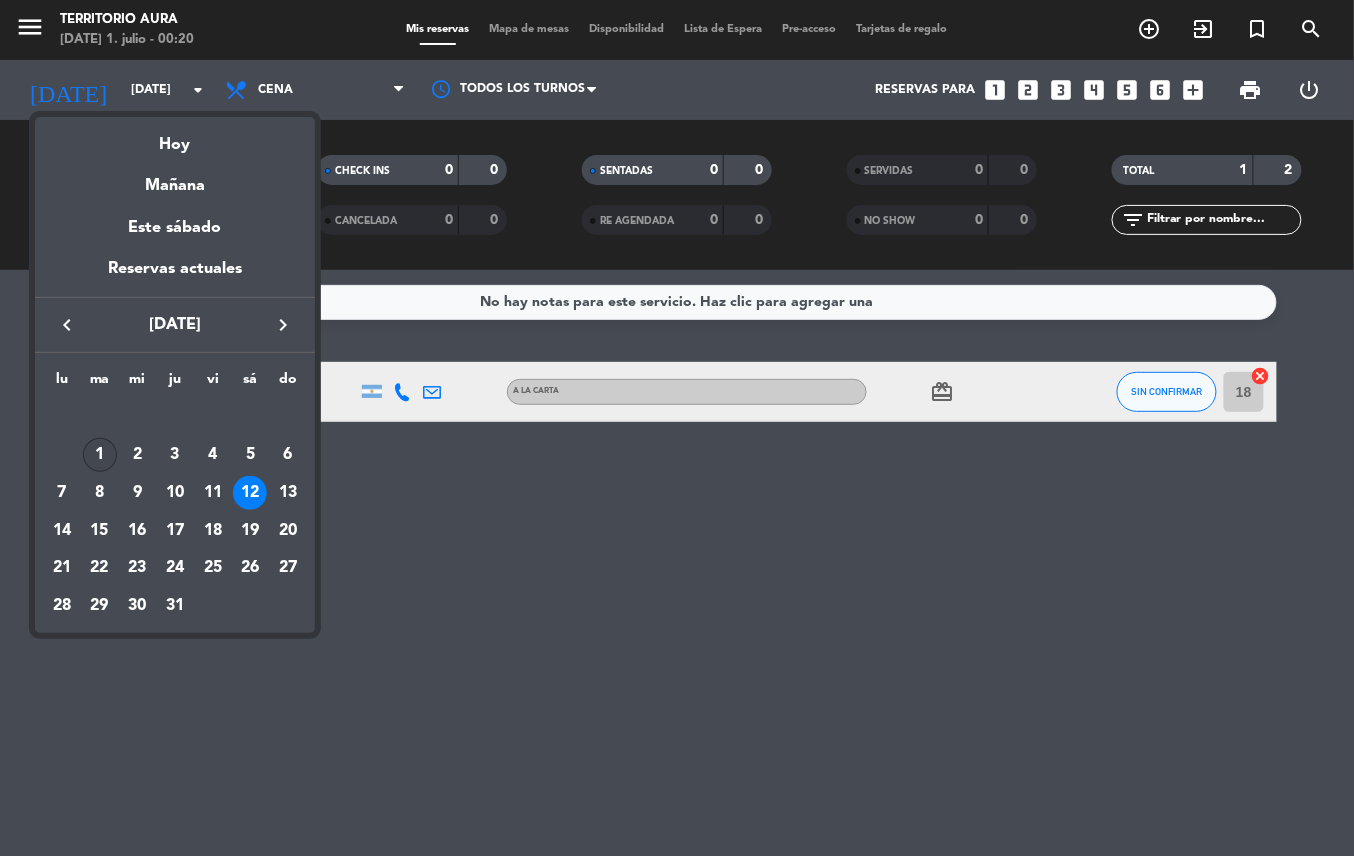 click on "1" at bounding box center (100, 455) 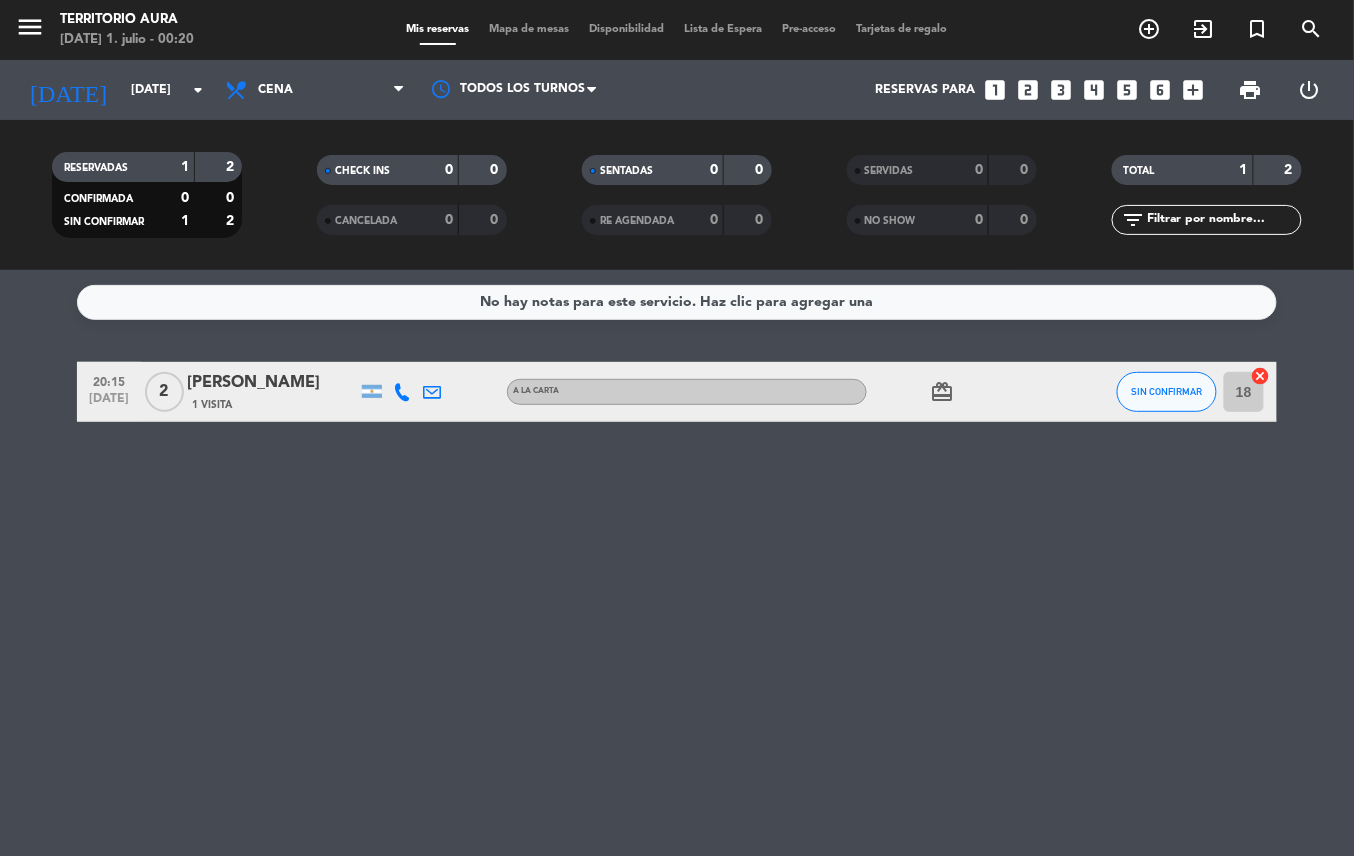 type on "[DATE]" 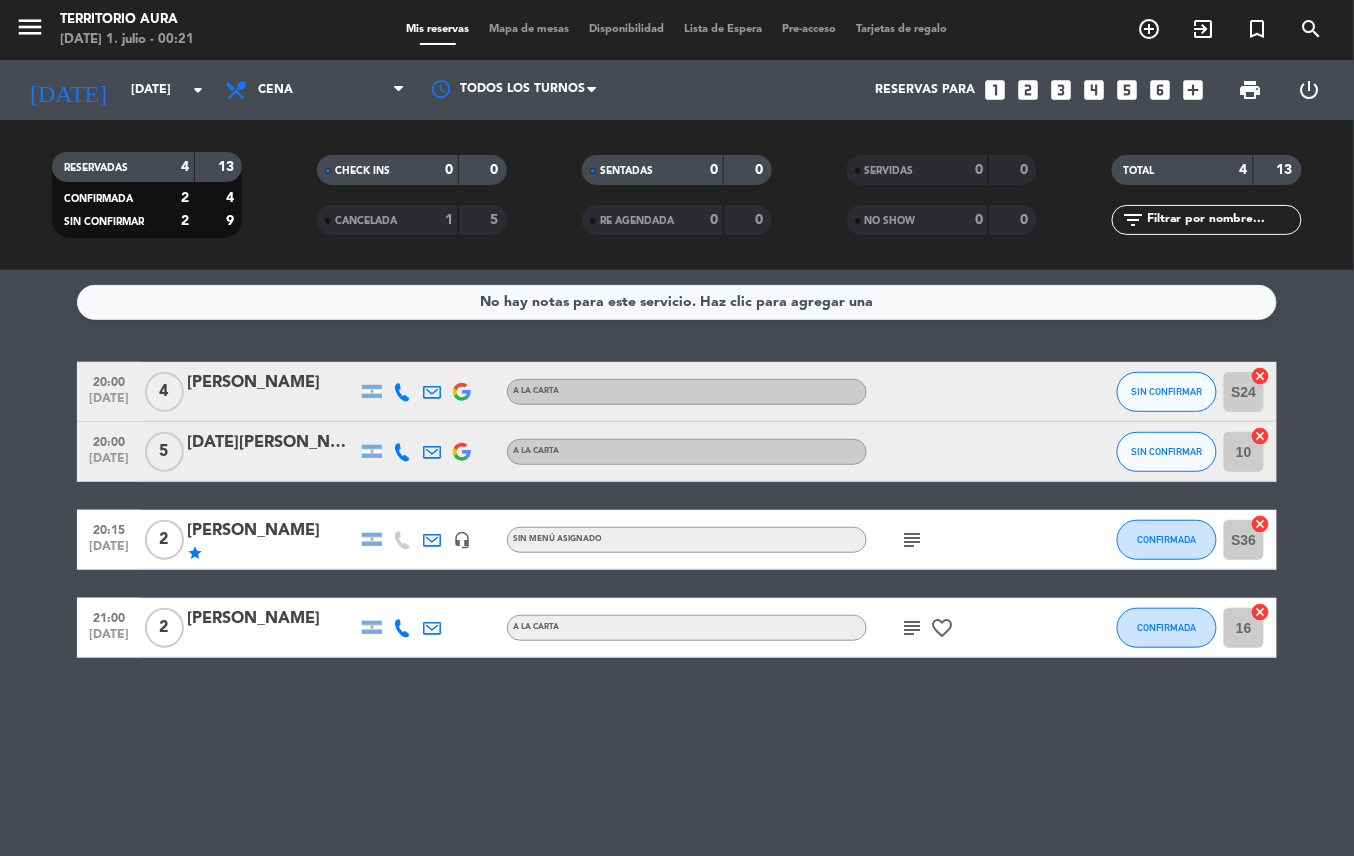 click on "headset_mic" 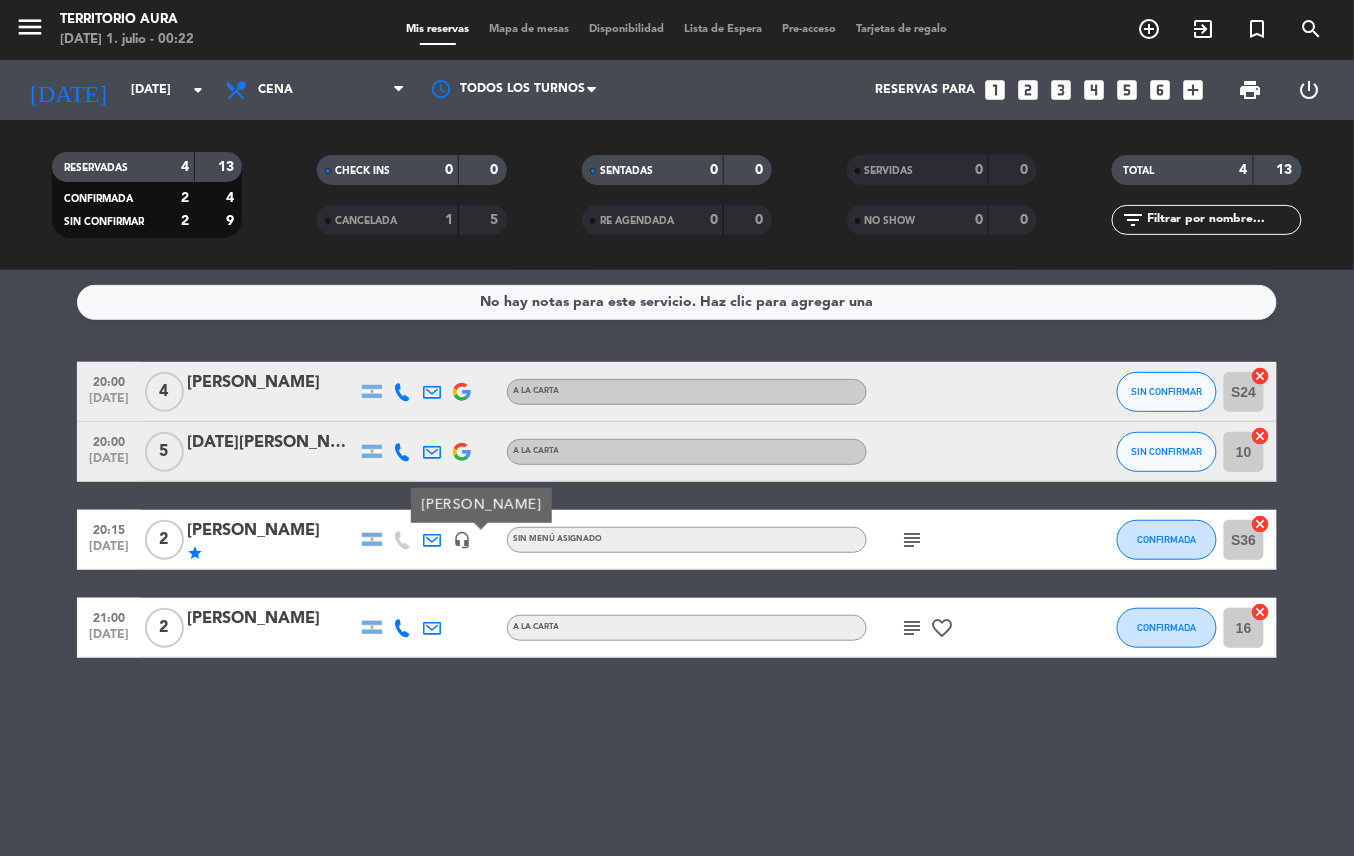 click on "No hay notas para este servicio. Haz clic para agregar una   20:00   [DATE]   [DATE][PERSON_NAME]   A LA CARTA SIN CONFIRMAR S24  cancel   20:00   [DATE]   5   [DATE][PERSON_NAME]   A LA CARTA SIN CONFIRMAR 10  cancel   20:15   [DATE]   2   [PERSON_NAME]   star   headset_mic  [PERSON_NAME] Sin menú asignado  subject  CONFIRMADA S36  cancel   21:00   [DATE]   2   [PERSON_NAME]   A LA CARTA  subject   favorite_border  CONFIRMADA 16  cancel" 